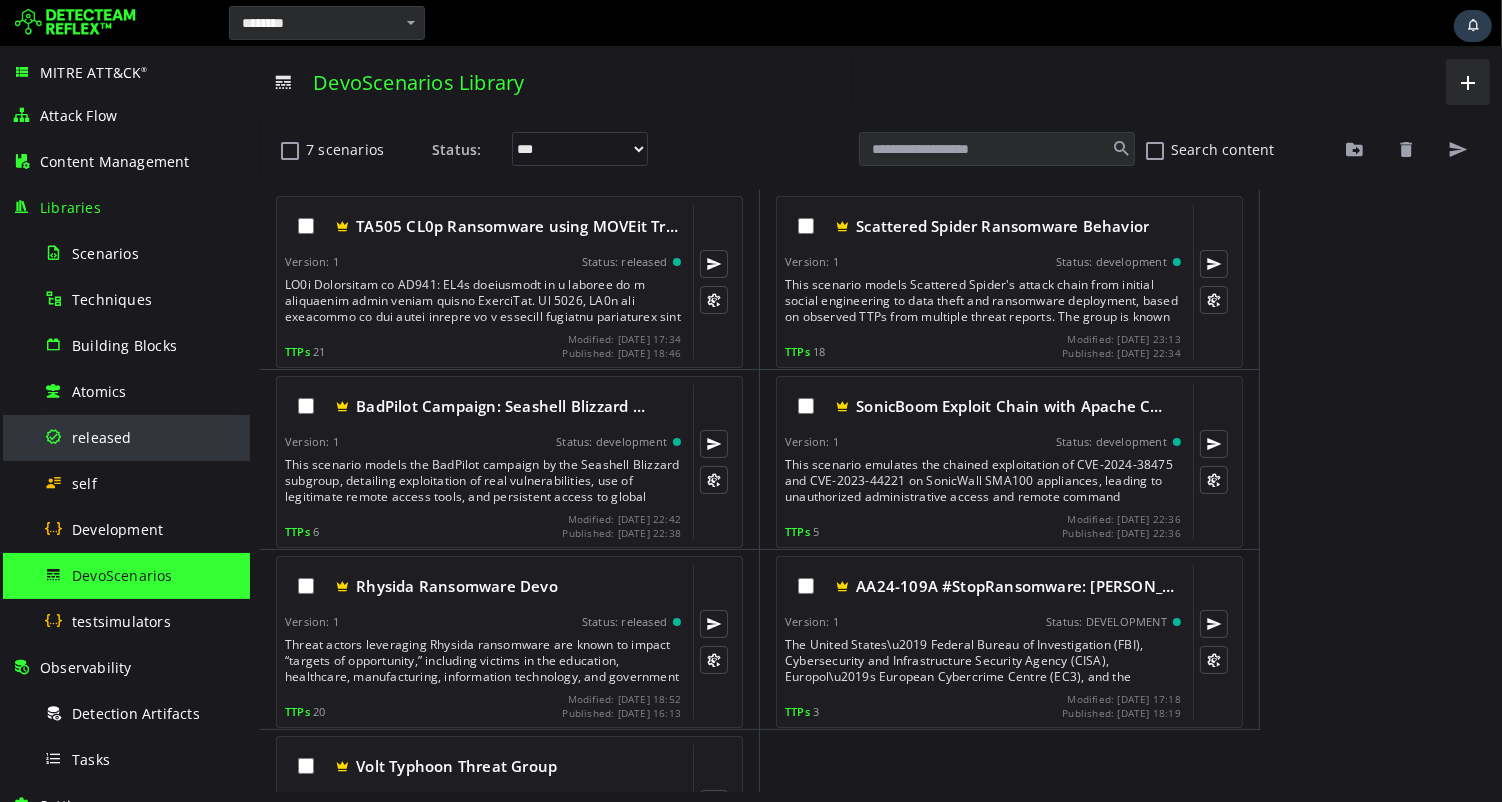 scroll, scrollTop: 0, scrollLeft: 0, axis: both 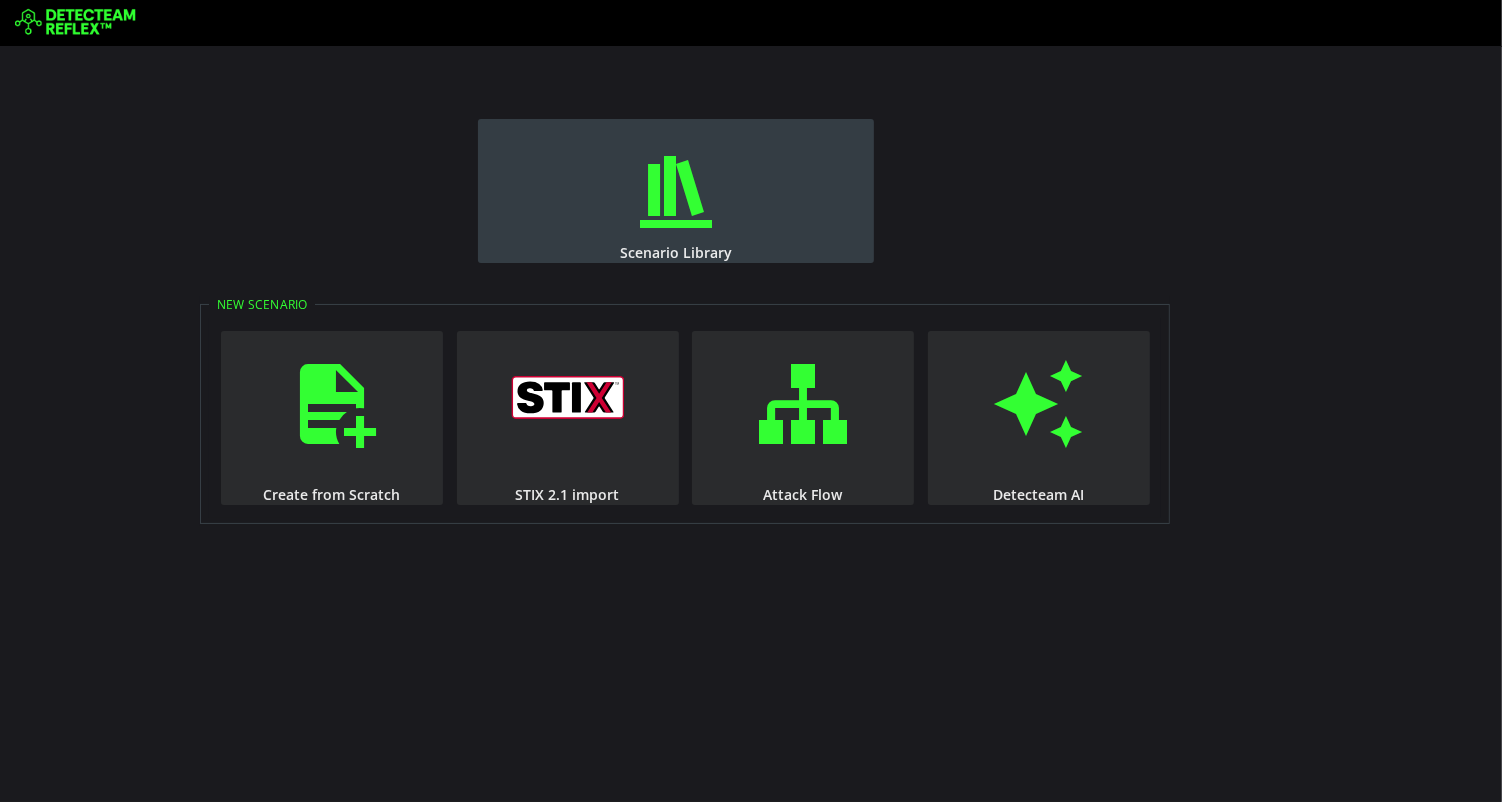 click at bounding box center (676, 192) 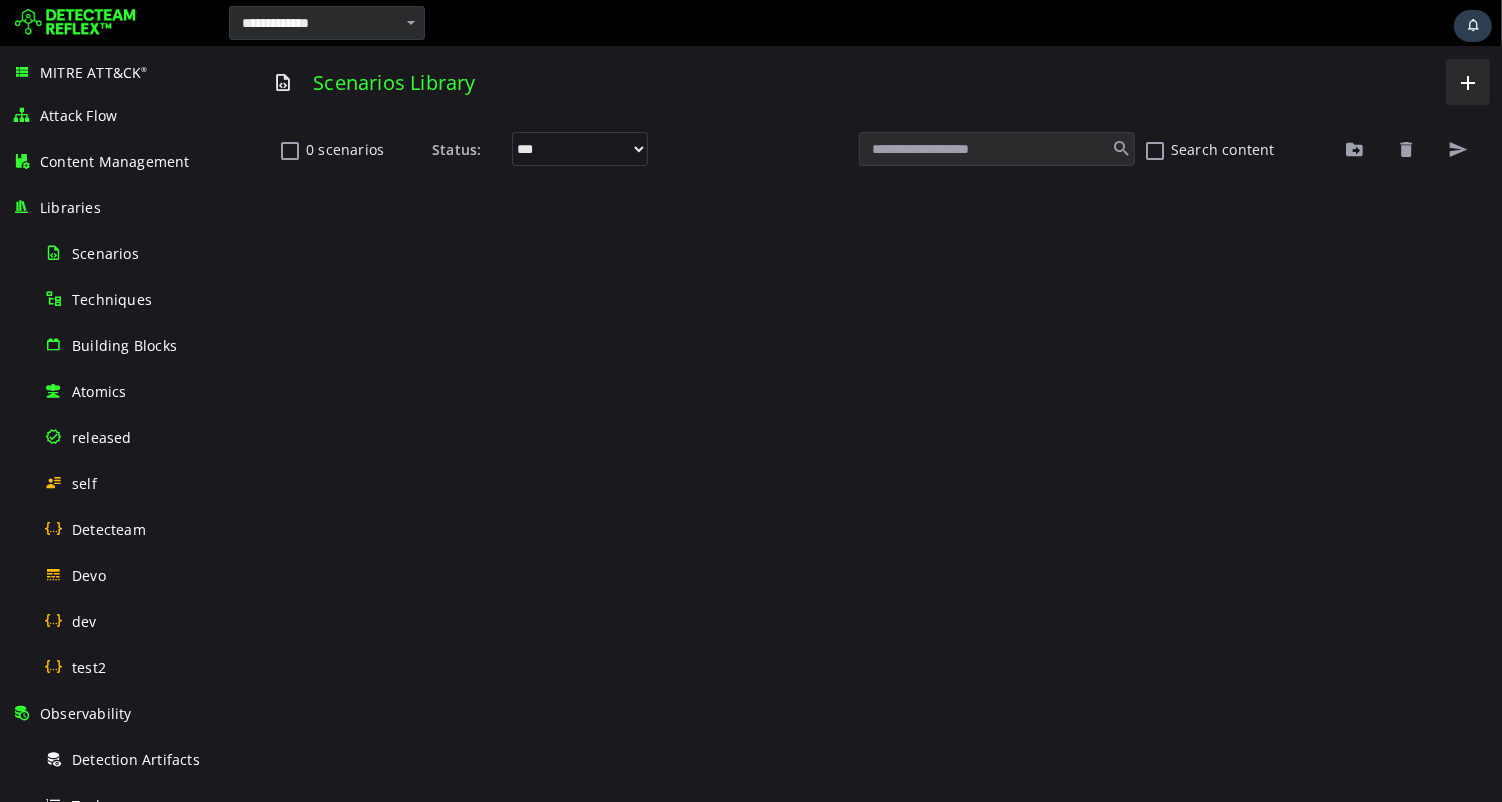 scroll, scrollTop: 0, scrollLeft: 0, axis: both 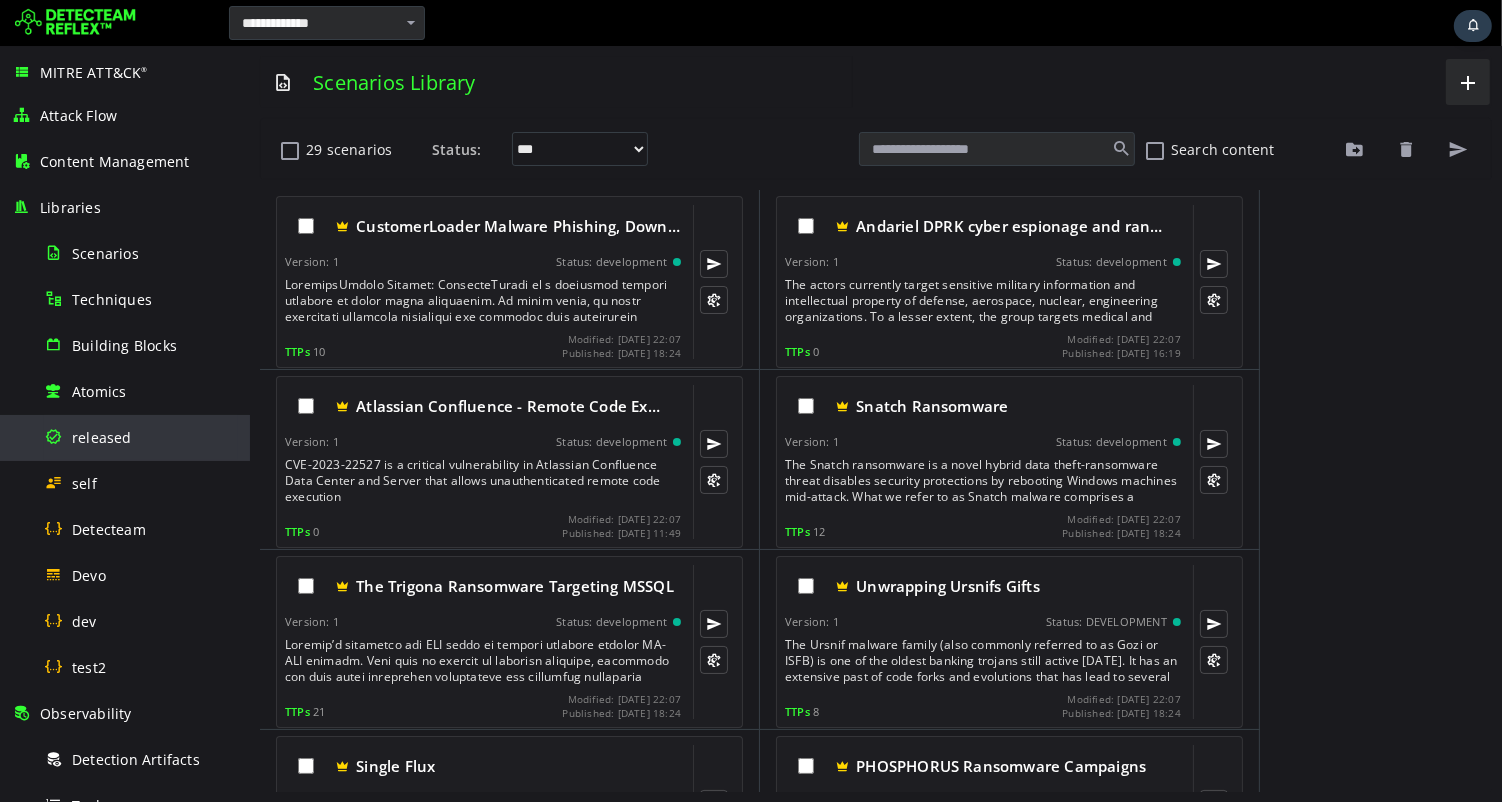 click on "released" at bounding box center (102, 437) 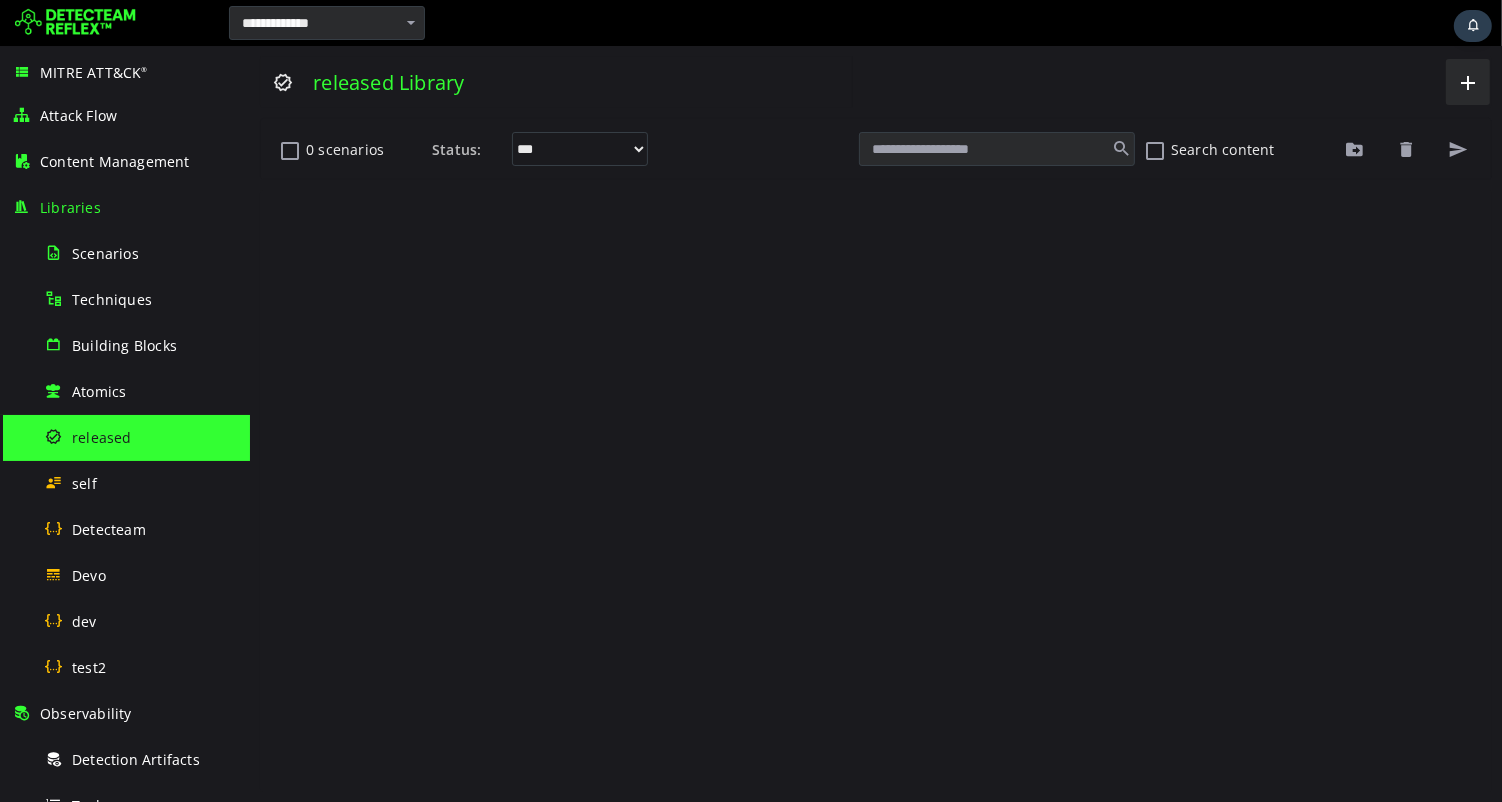 scroll, scrollTop: 0, scrollLeft: 0, axis: both 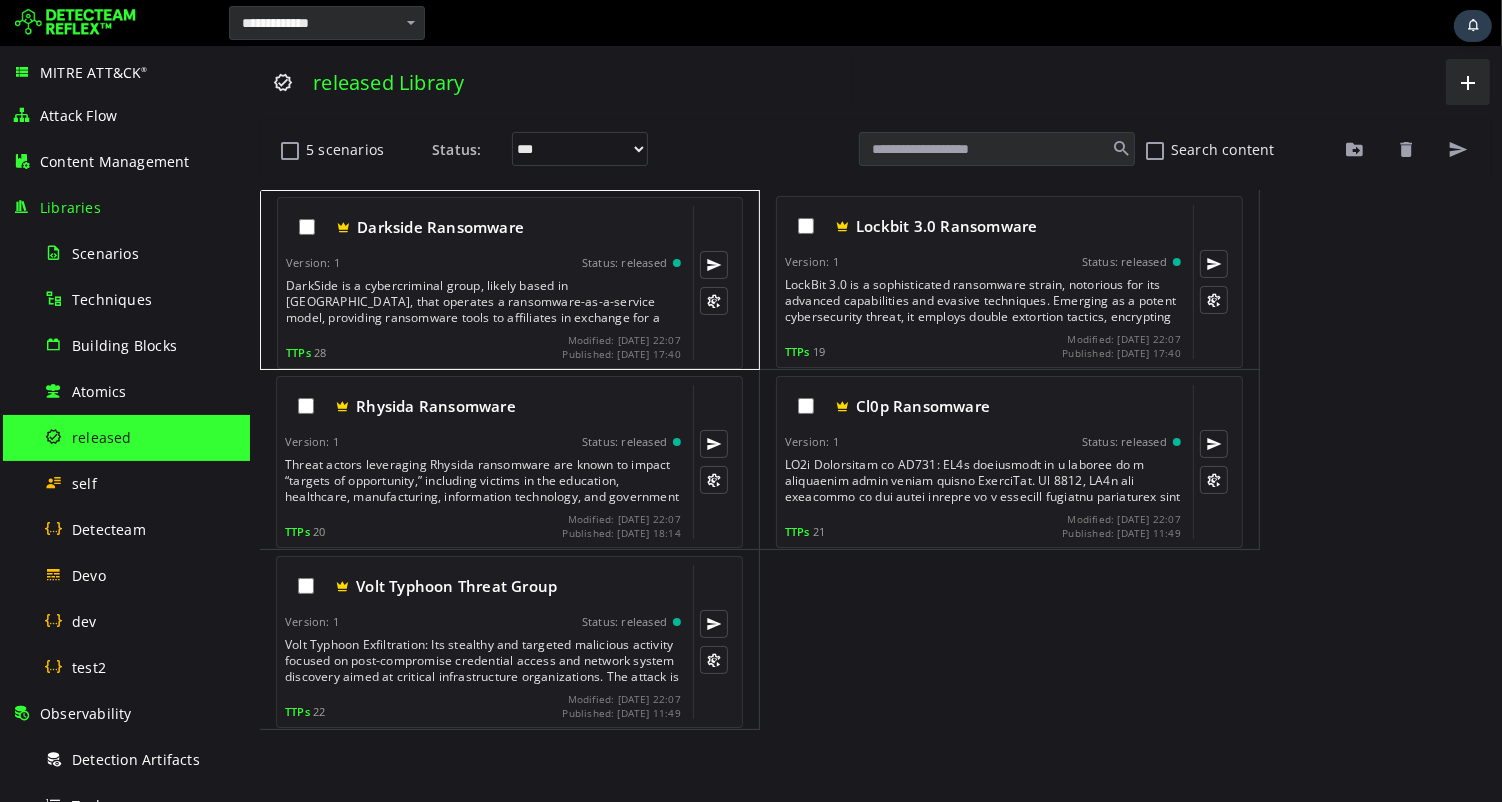 click on "DarkSide is a cybercriminal group, likely based in Russia, that operates a ransomware-as-a-service model, providing ransomware tools to affiliates in exchange for a share of the proceeds. In May 2021, they targeted a U.S. pipeline company's IT network, leading to a shutdown of operations to prevent the ransomware from spreading to operational technology systems. Their primary motive is financial gain, achieved by encrypting victims' data and demanding ransom payments for decryption keys." at bounding box center (484, 302) 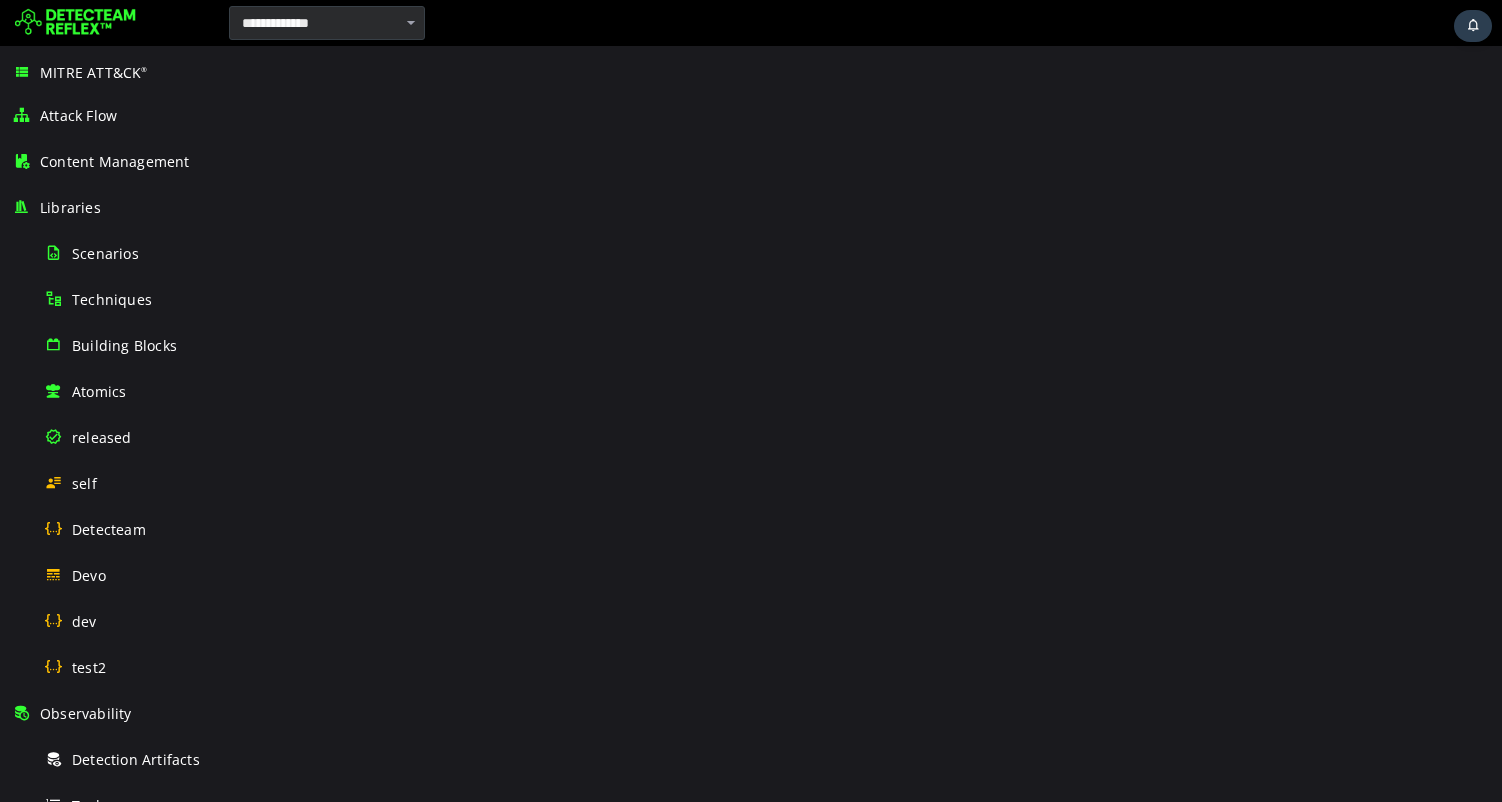scroll, scrollTop: 0, scrollLeft: 0, axis: both 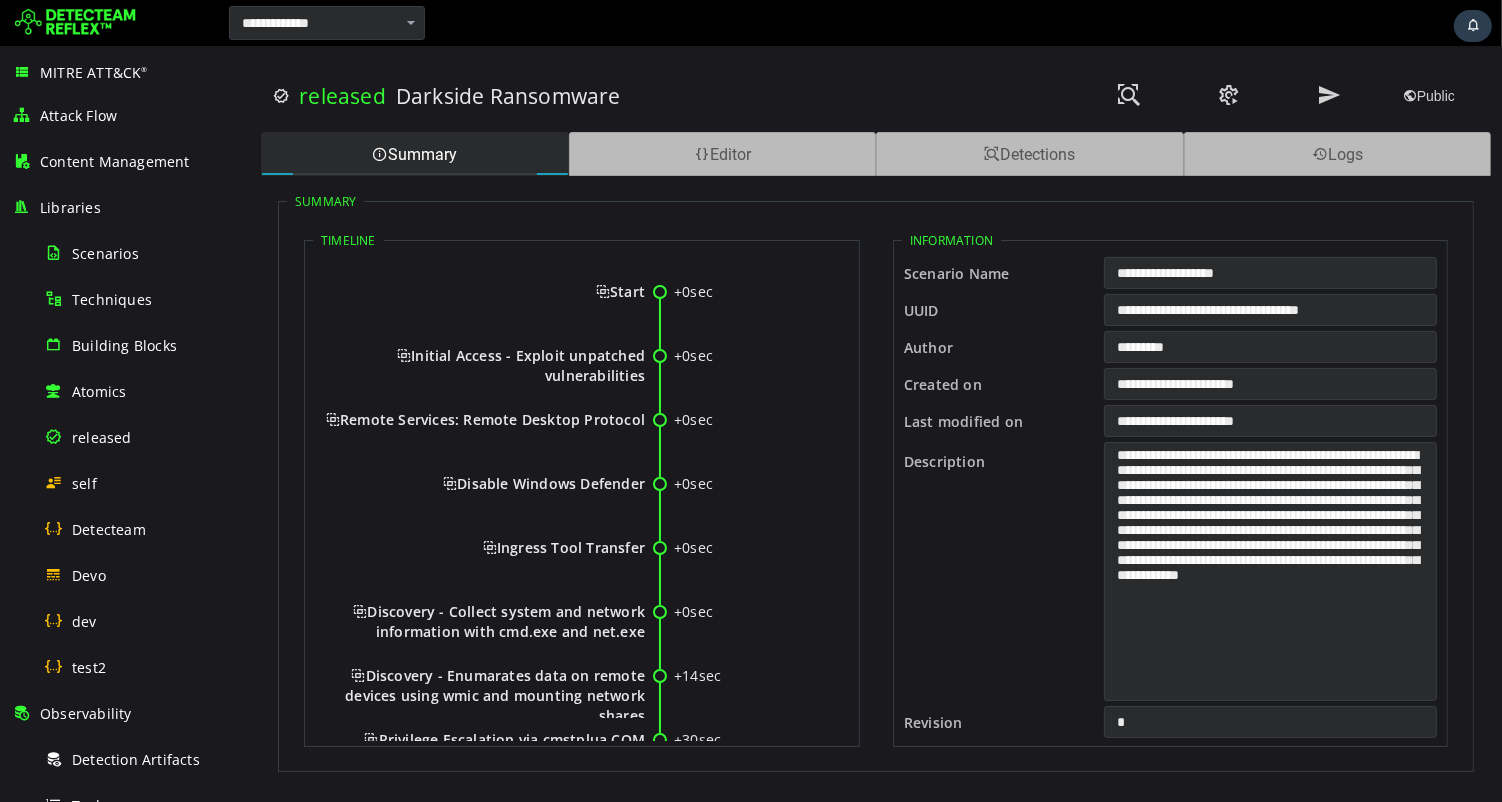 click on "Summary Timeline +0sec
Start
+0sec
Initial Access - Exploit unpatched vulnerabilities
+0sec
Remote Services: Remote Desktop Protocol
+0sec
Disable Windows Defender
+0sec
Ingress Tool Transfer
+0sec
Discovery - Collect system and network information with cmd.exe and net.exe
+14sec
Discovery - Enumarates data on remote devices using wmic and mounting network shares
+30sec
Privilege Escalation via cmstplua COM interface
+30sec
Data Exfiltration
+30sec
End" at bounding box center (875, 475) 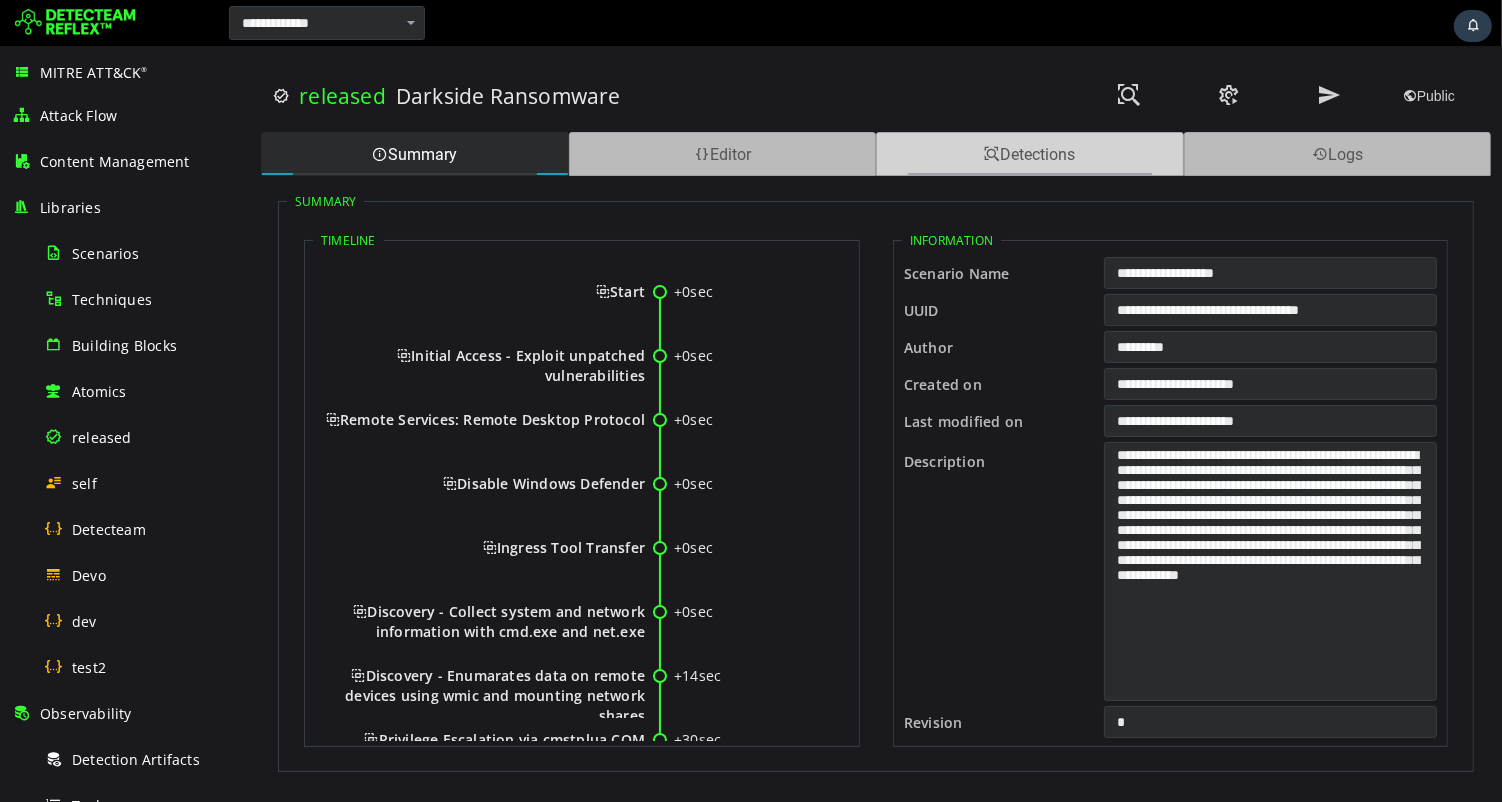 scroll, scrollTop: 0, scrollLeft: 0, axis: both 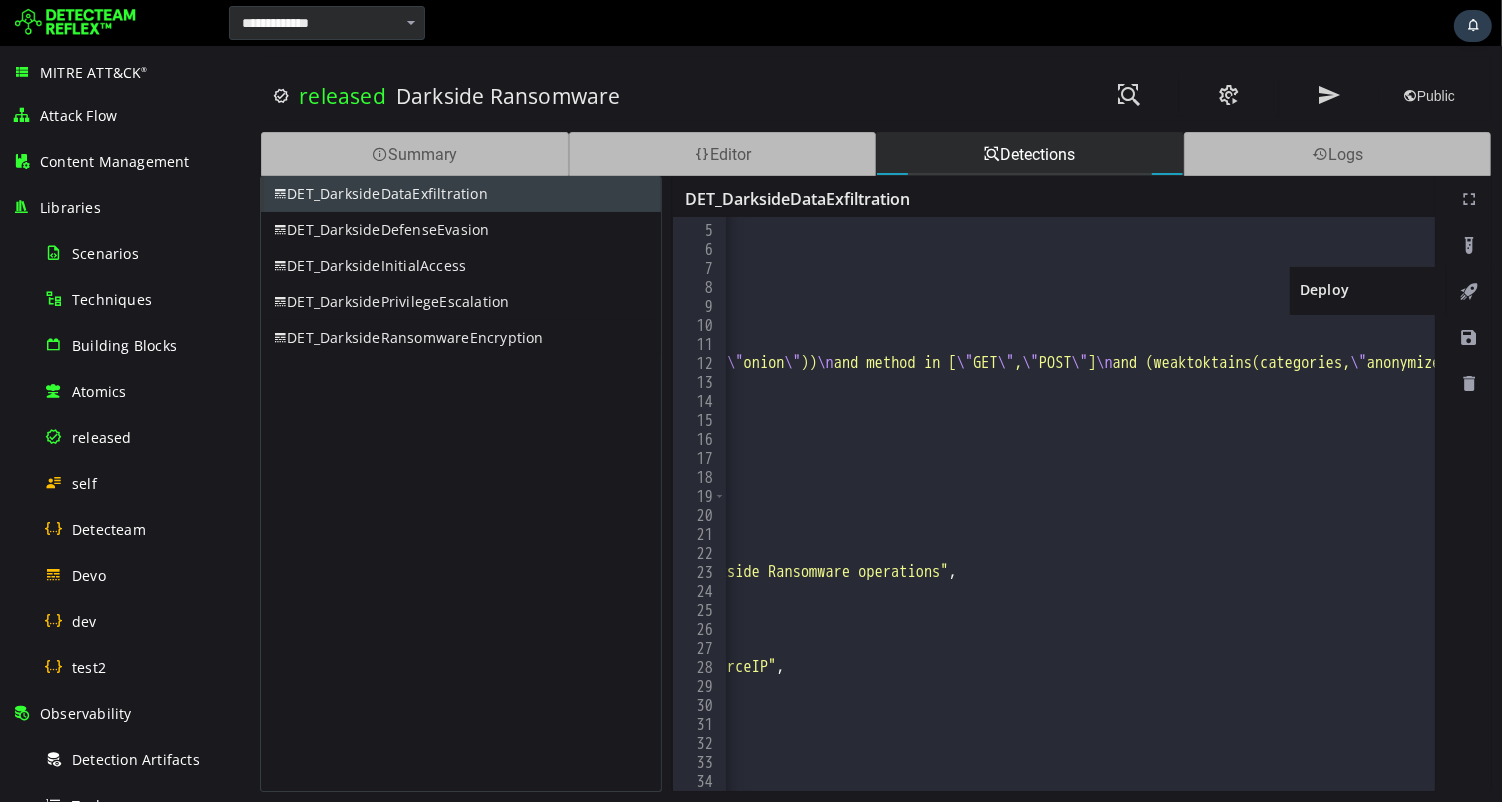 click at bounding box center [1468, 292] 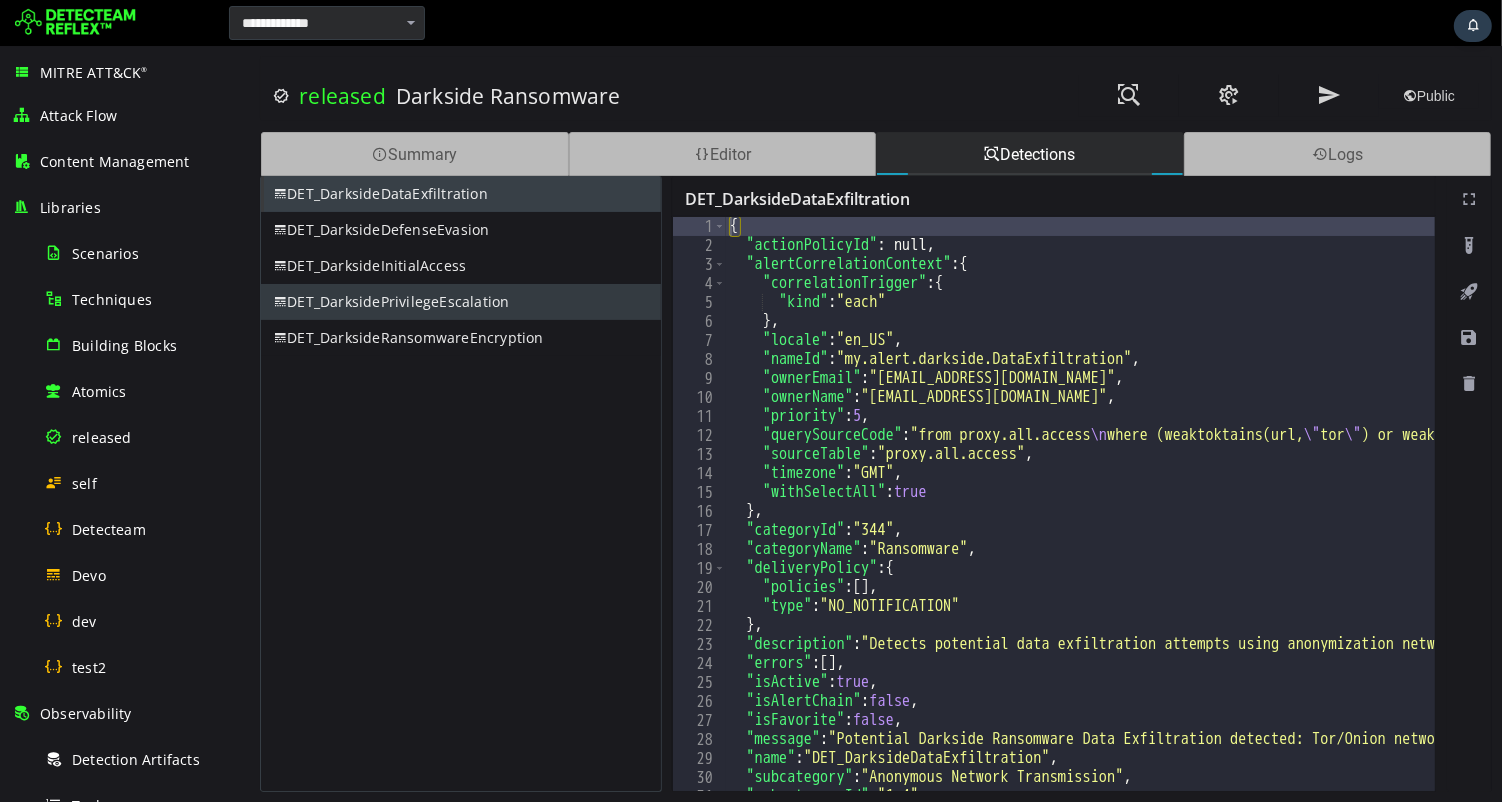 scroll, scrollTop: 0, scrollLeft: 0, axis: both 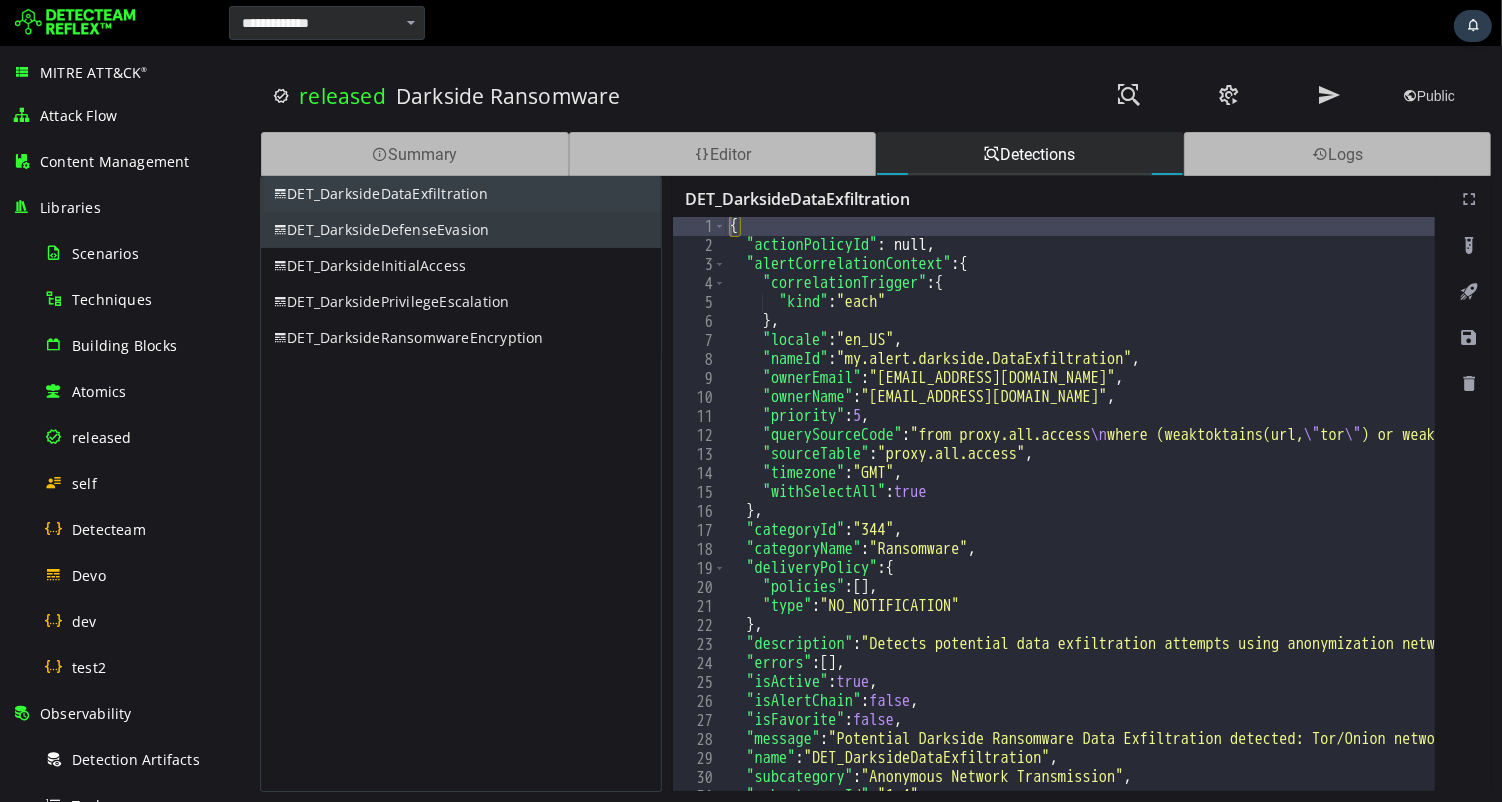 click on "DET_DarksideDefenseEvasion" at bounding box center [460, 230] 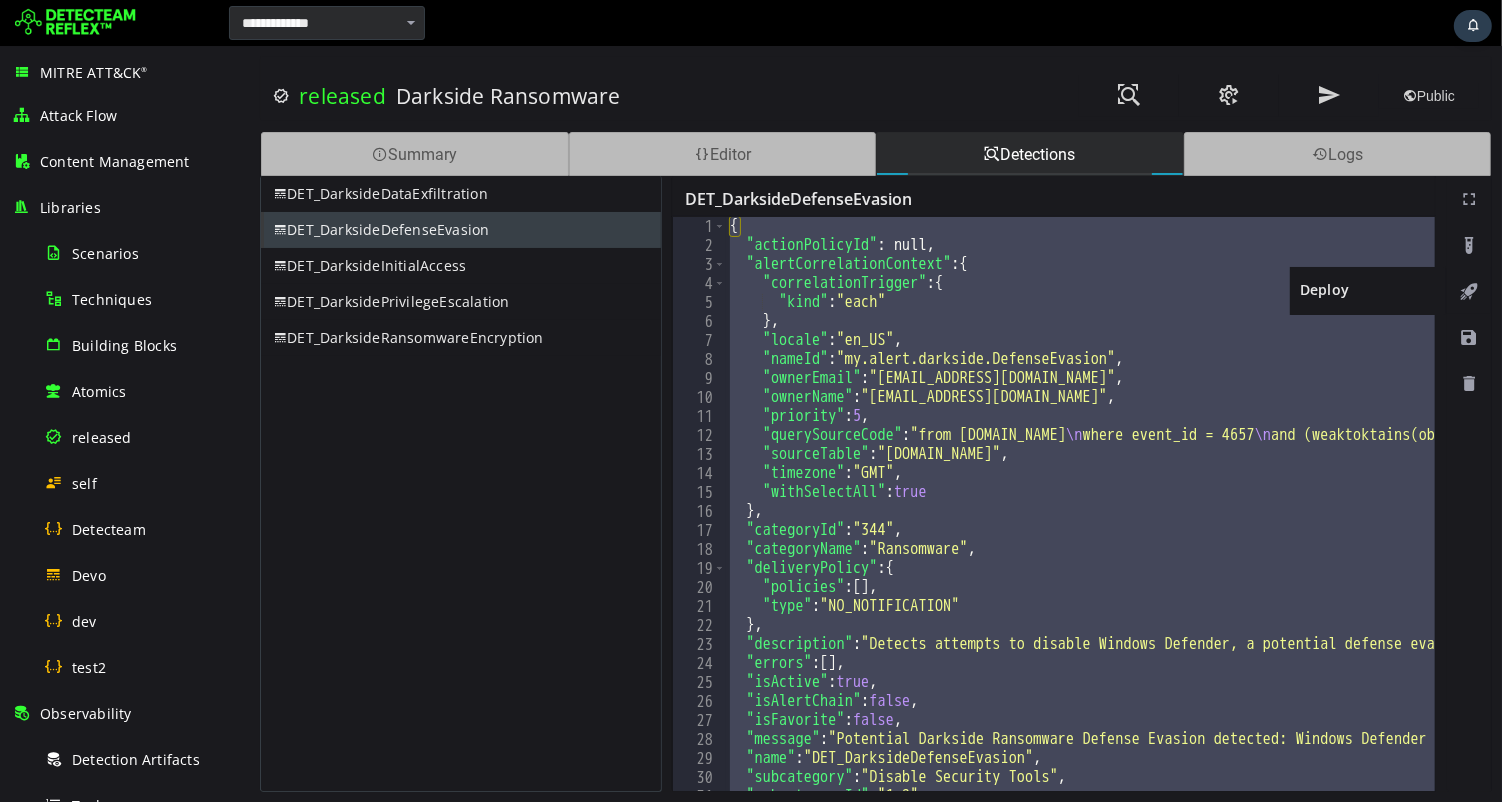 click at bounding box center [1468, 292] 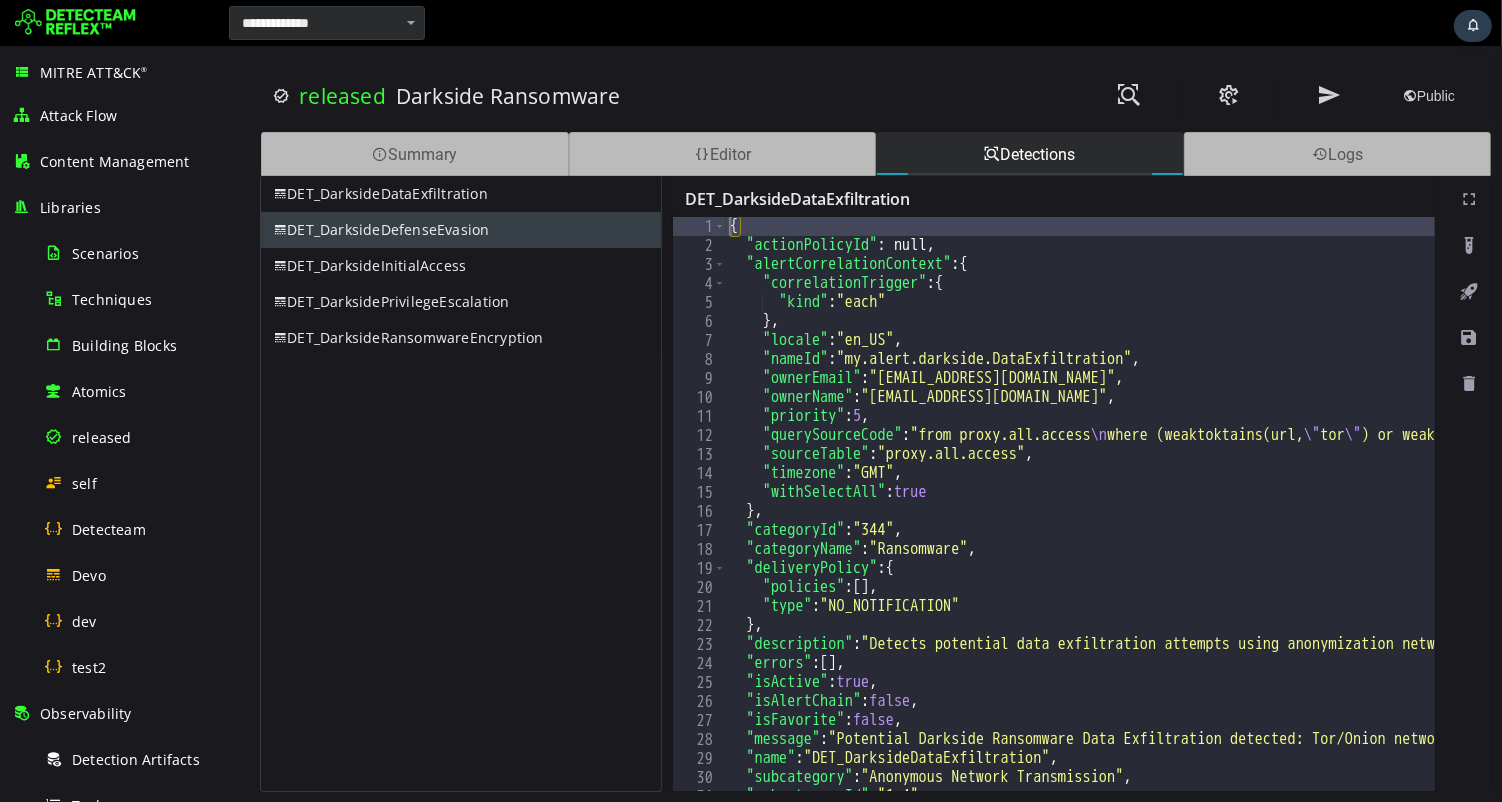scroll, scrollTop: 0, scrollLeft: 0, axis: both 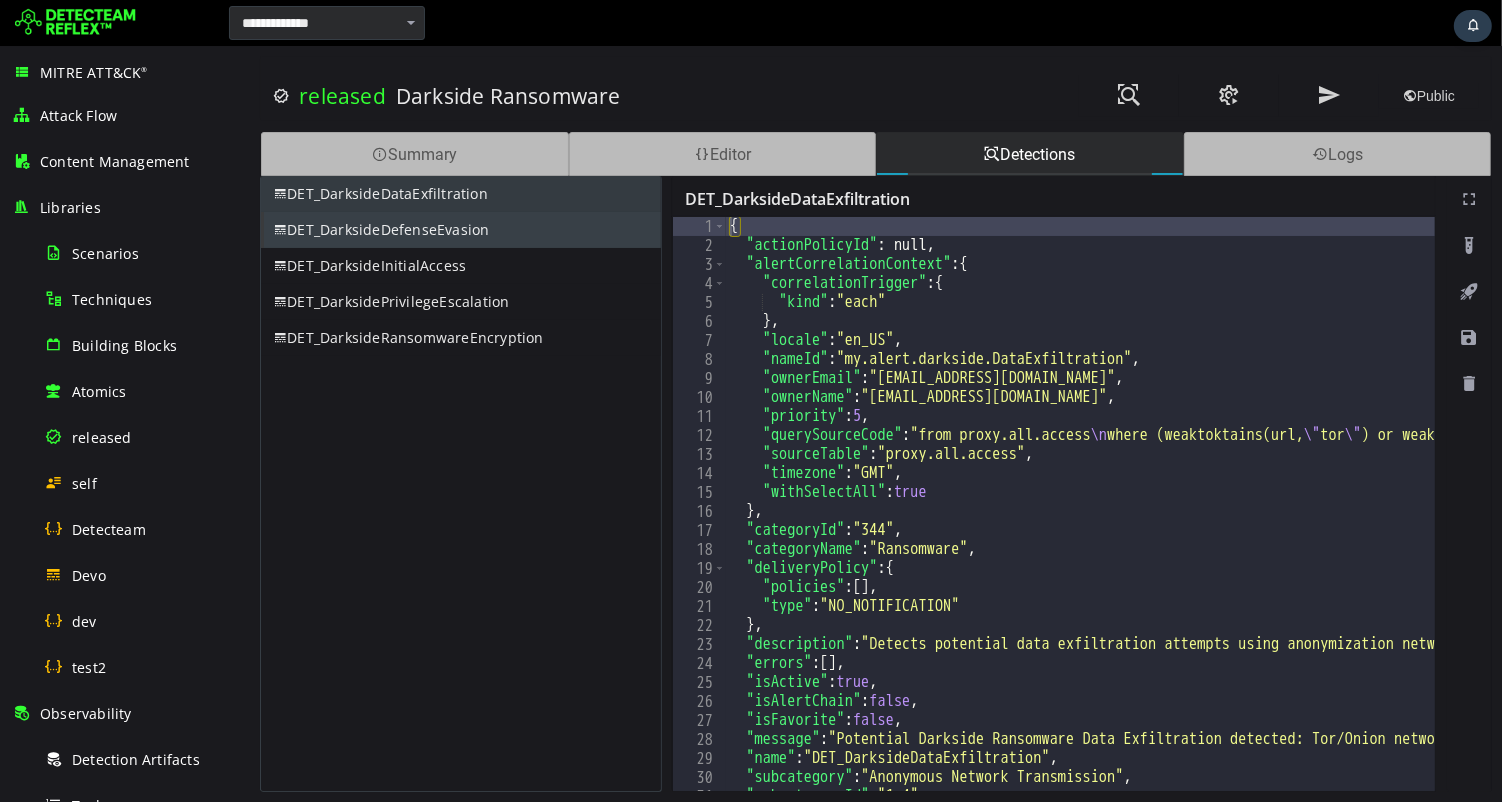 click on "DET_DarksideDataExfiltration" at bounding box center [460, 194] 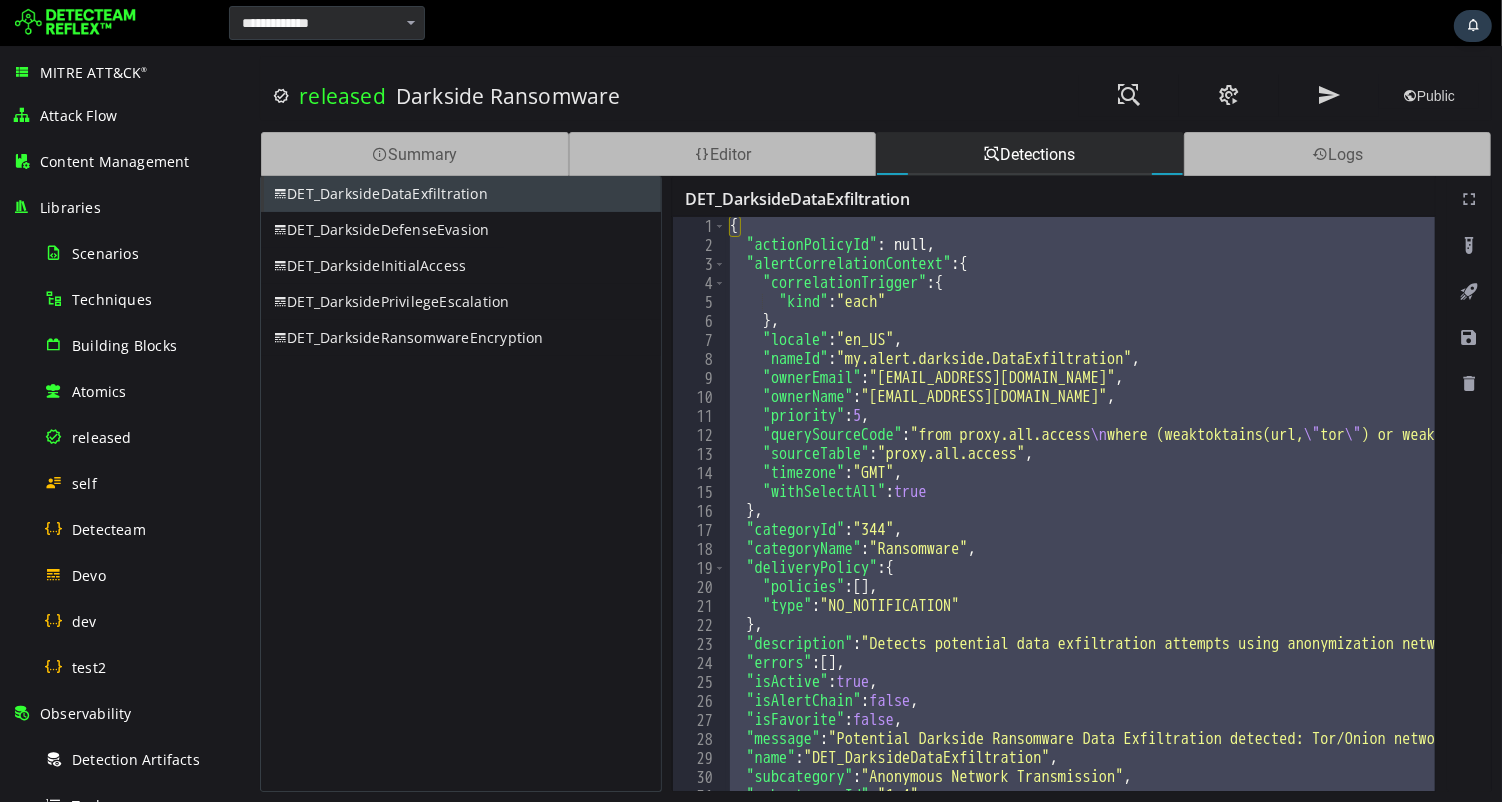 scroll, scrollTop: 0, scrollLeft: 0, axis: both 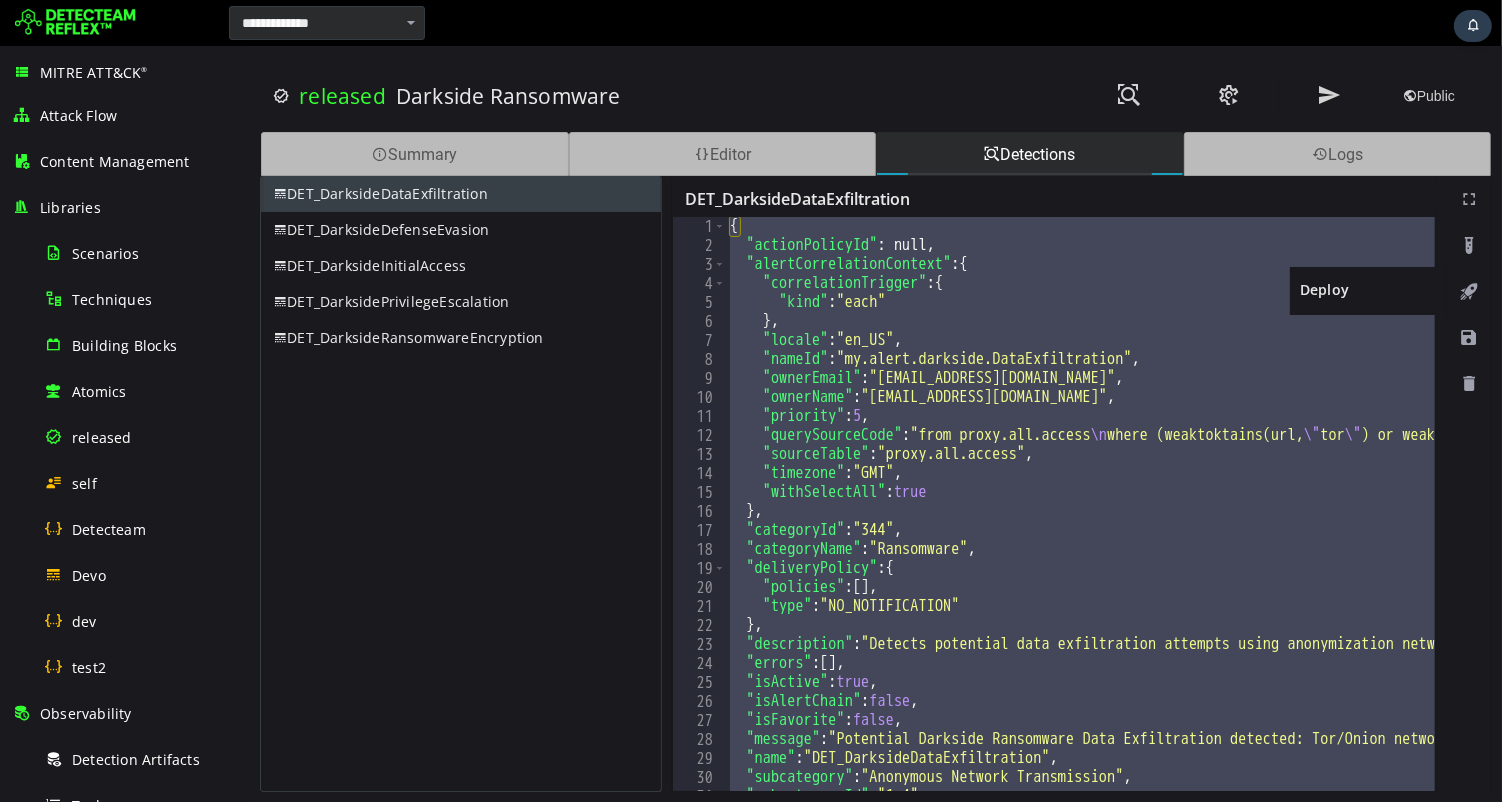 click at bounding box center (1468, 292) 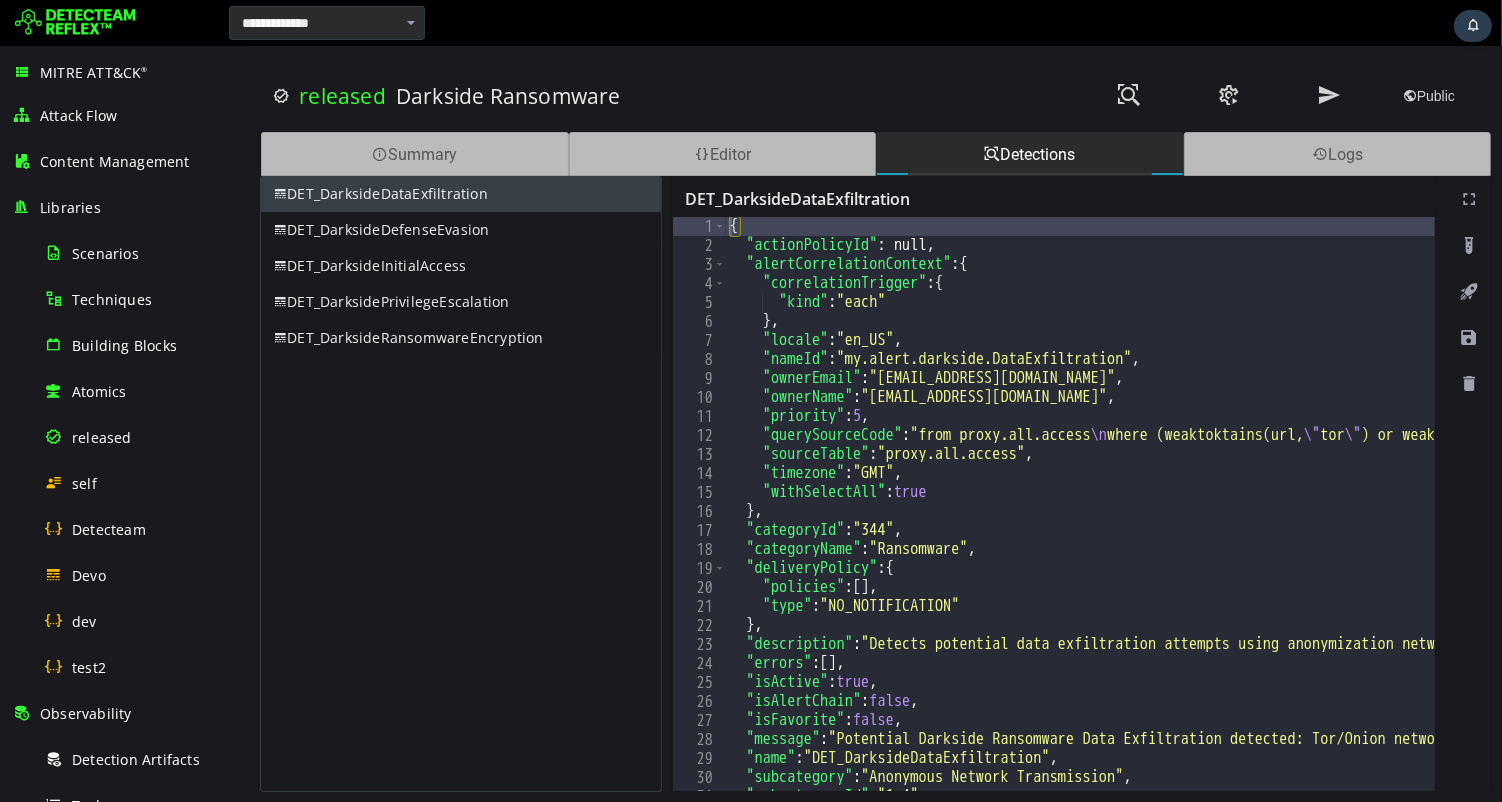 scroll, scrollTop: 0, scrollLeft: 0, axis: both 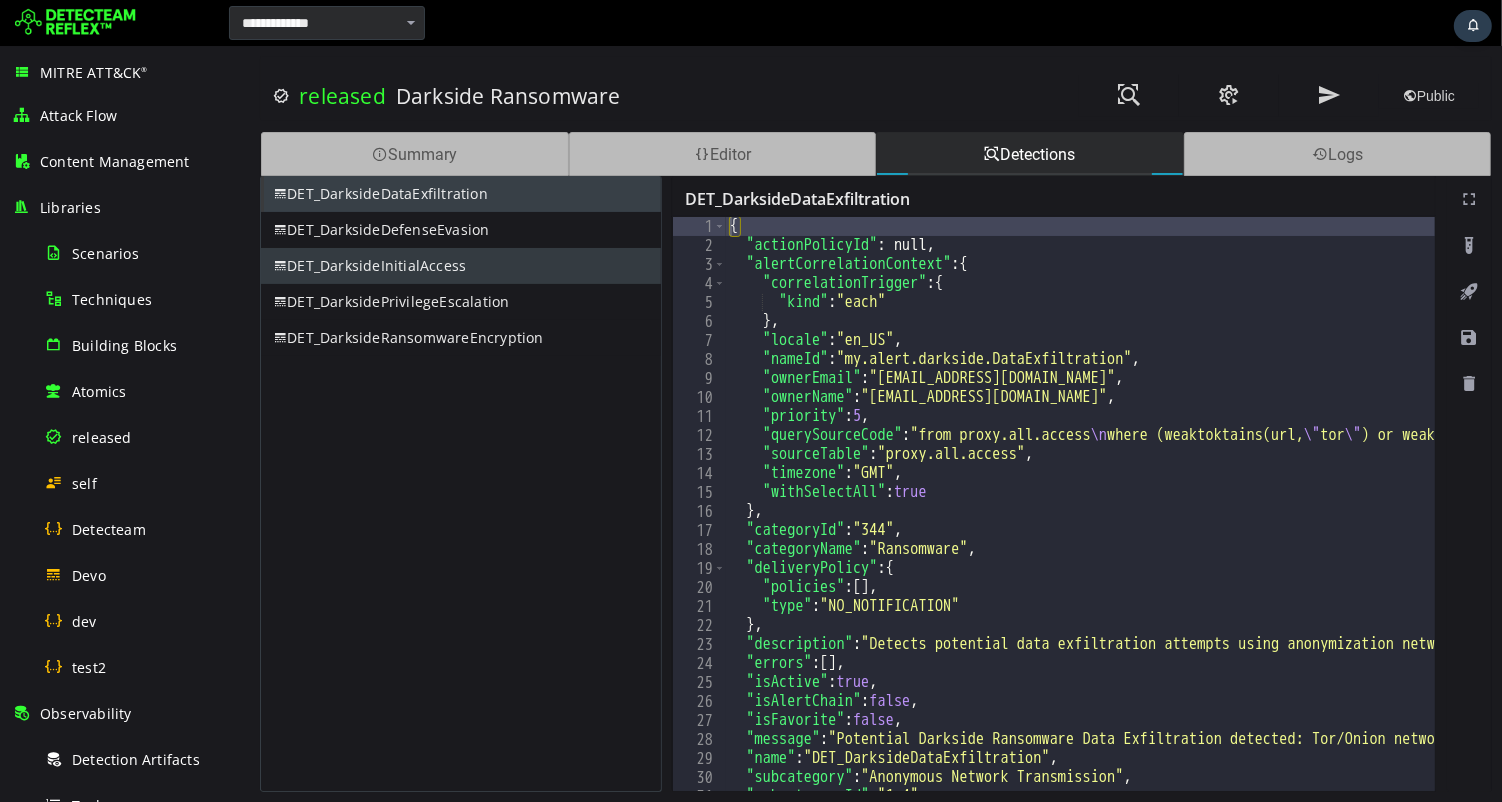 click on "DET_DarksideInitialAccess" at bounding box center (460, 266) 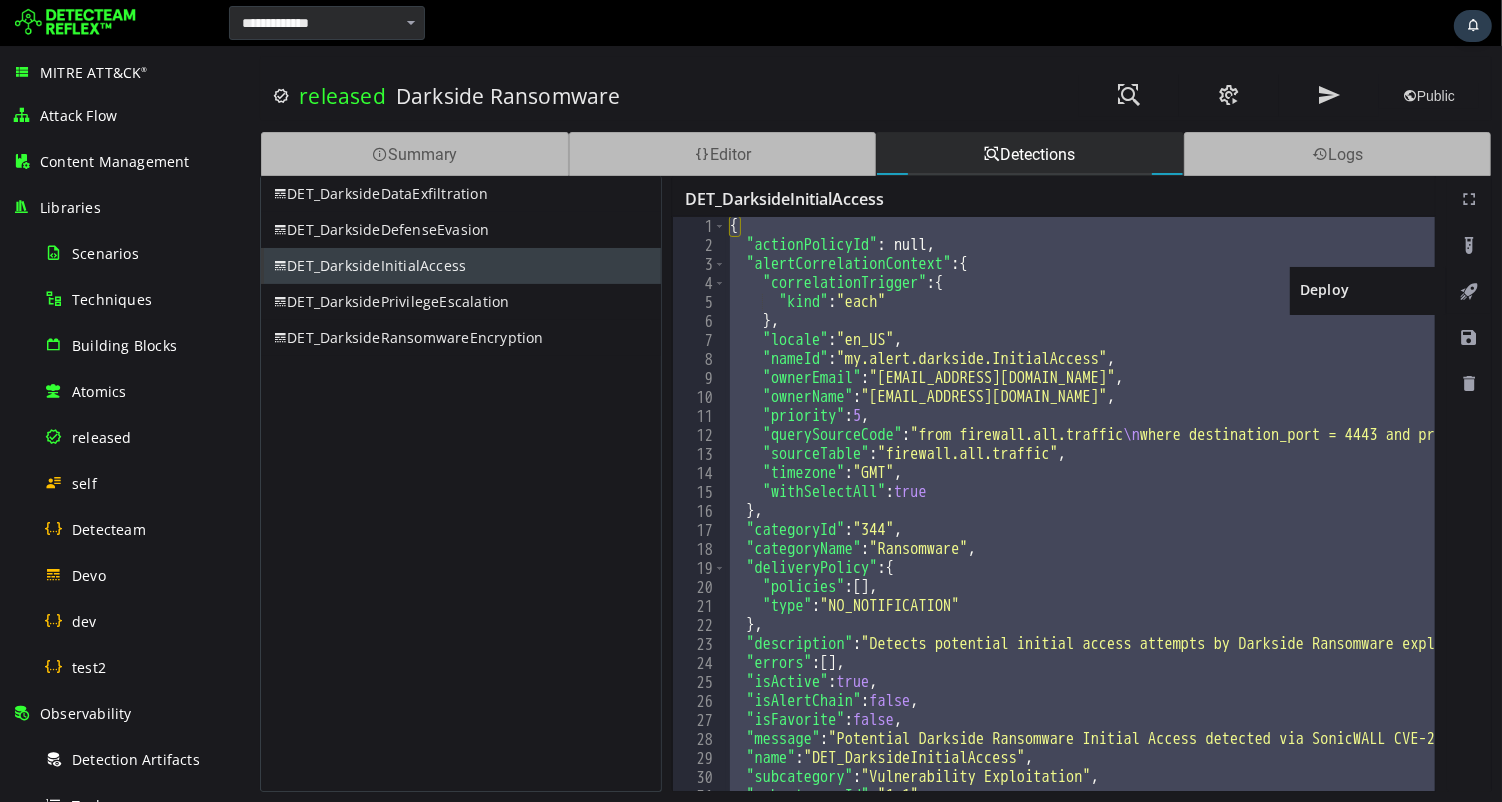 click at bounding box center (1468, 292) 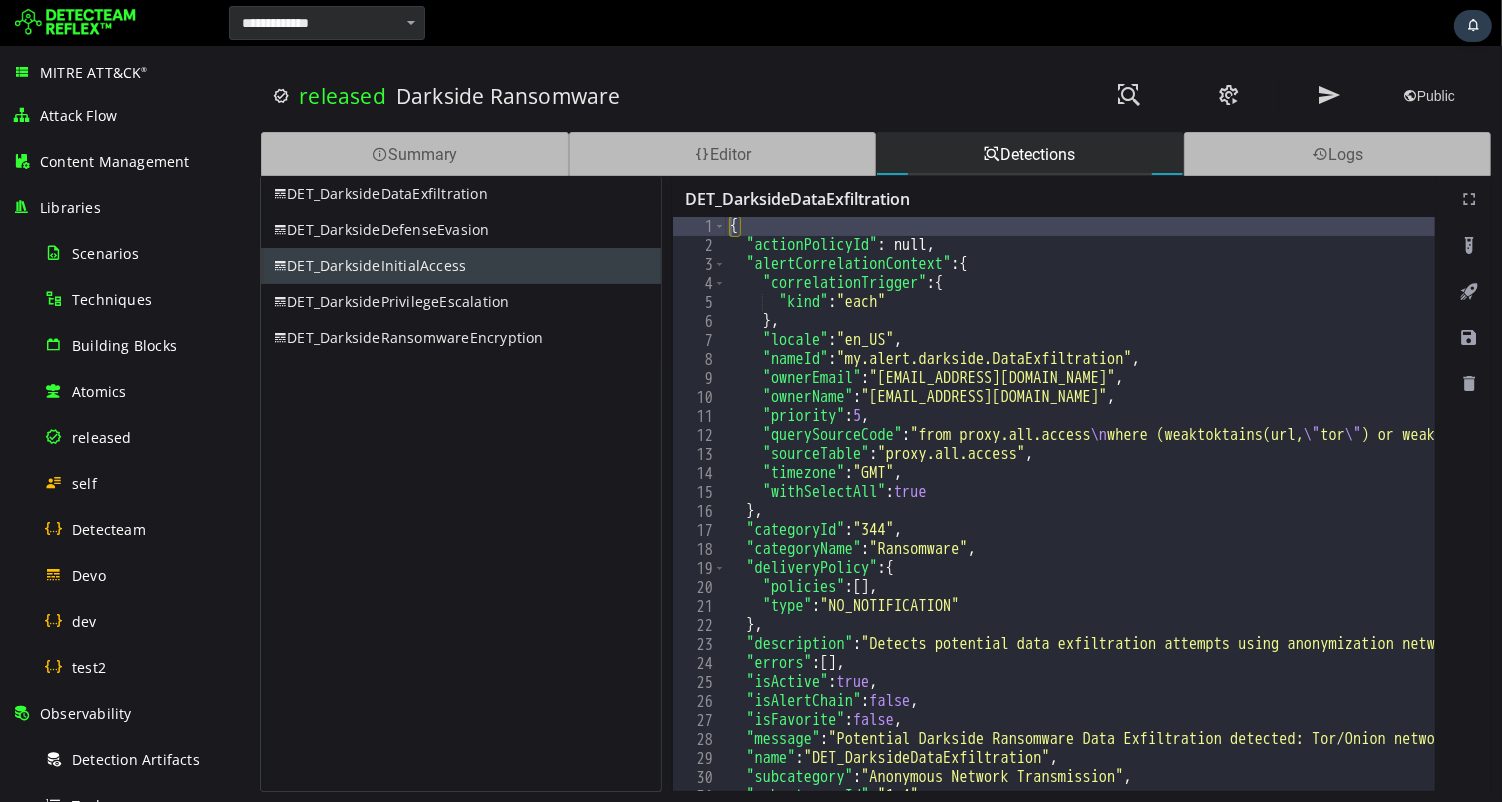 scroll, scrollTop: 0, scrollLeft: 0, axis: both 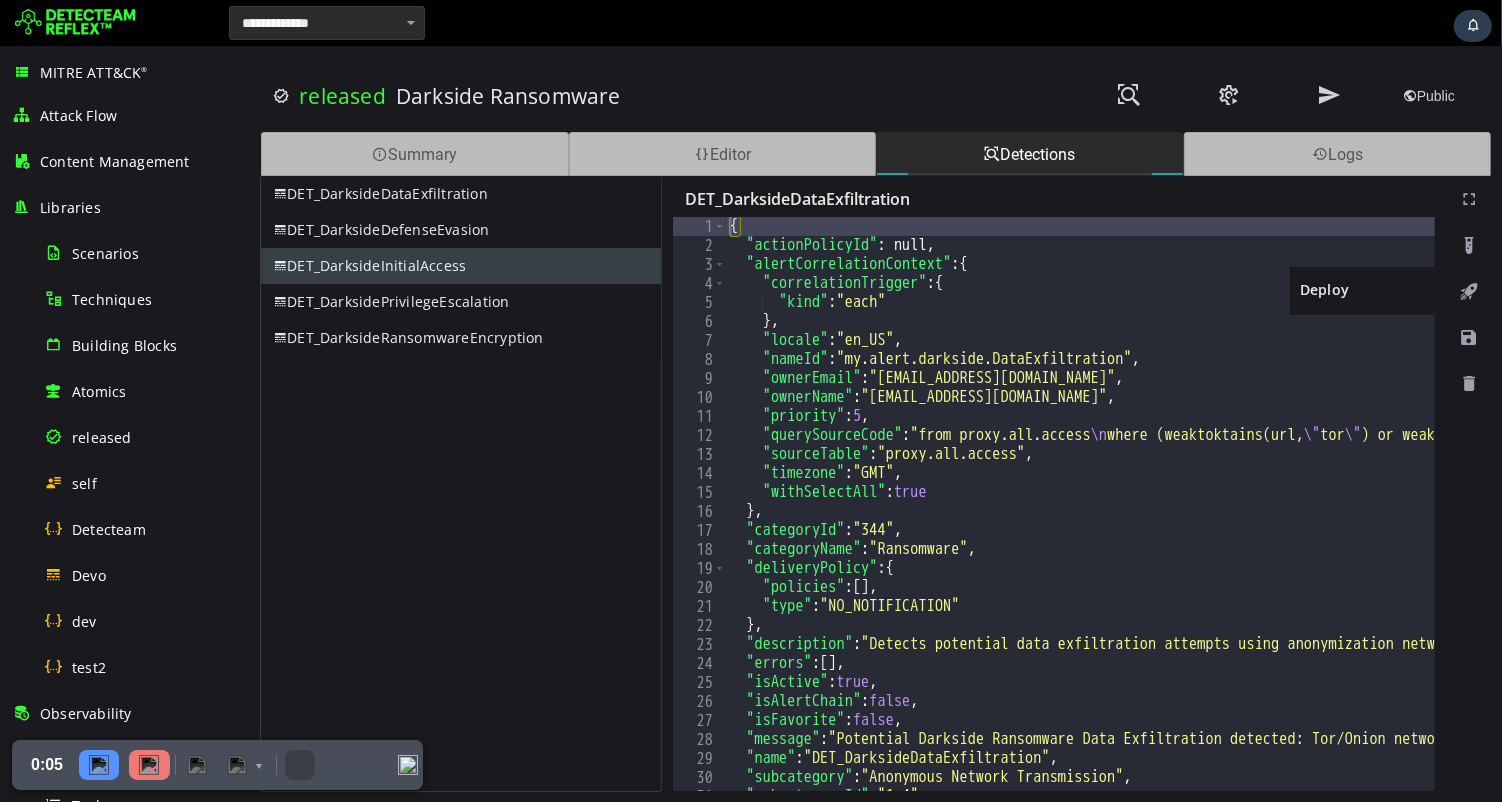 click at bounding box center [1468, 292] 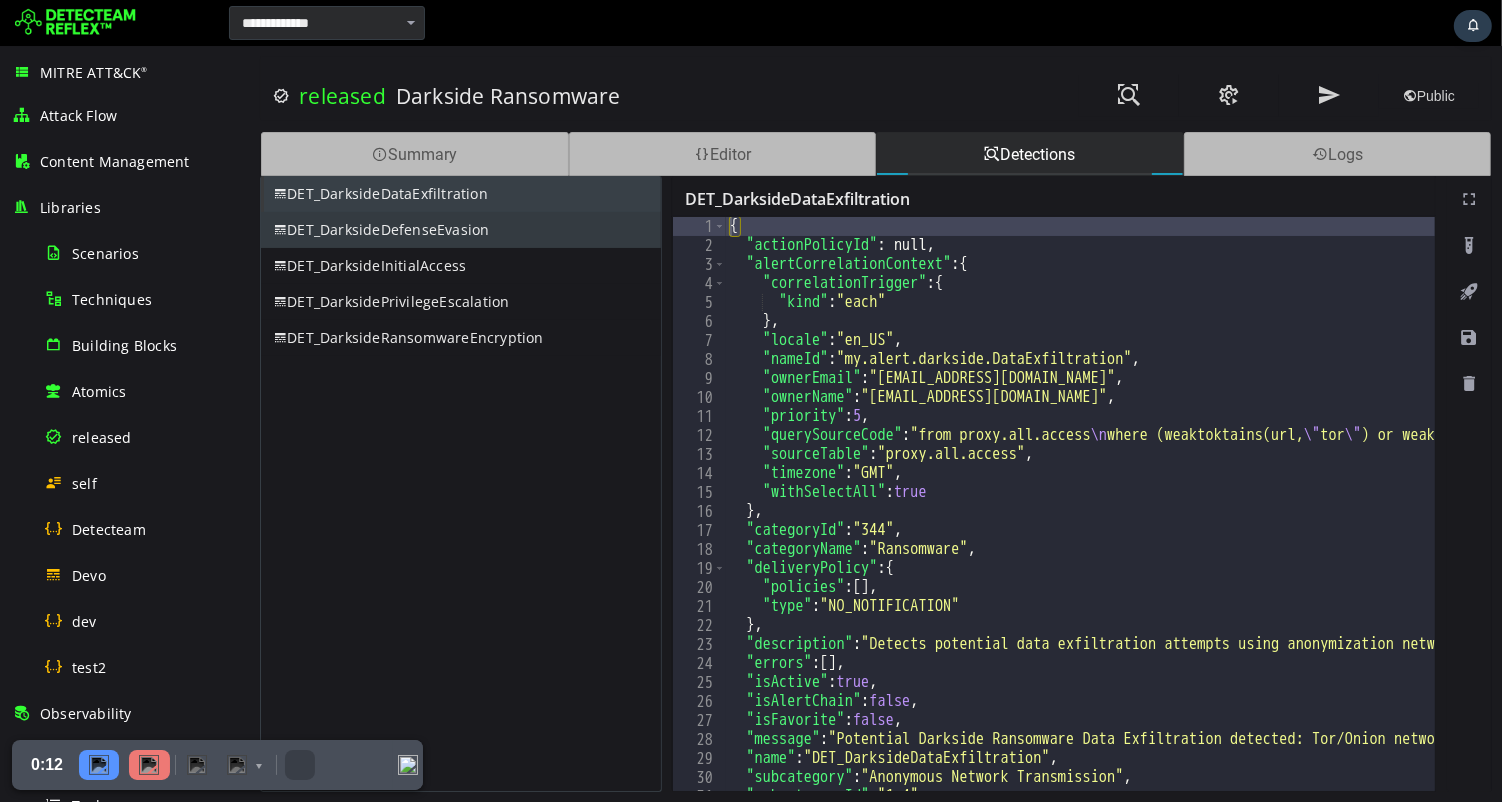 scroll, scrollTop: 0, scrollLeft: 0, axis: both 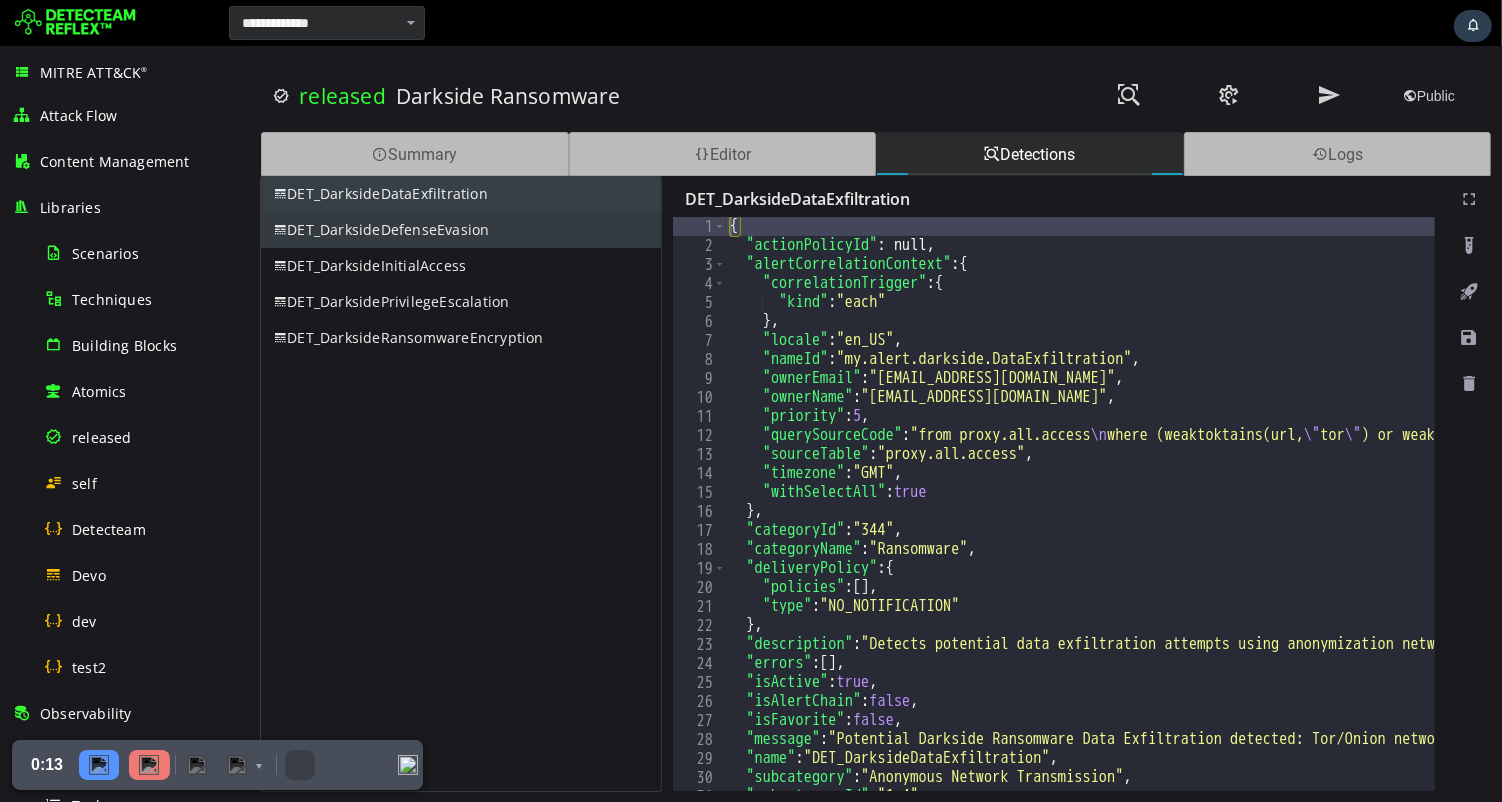 click on "DET_DarksideDefenseEvasion" at bounding box center (460, 230) 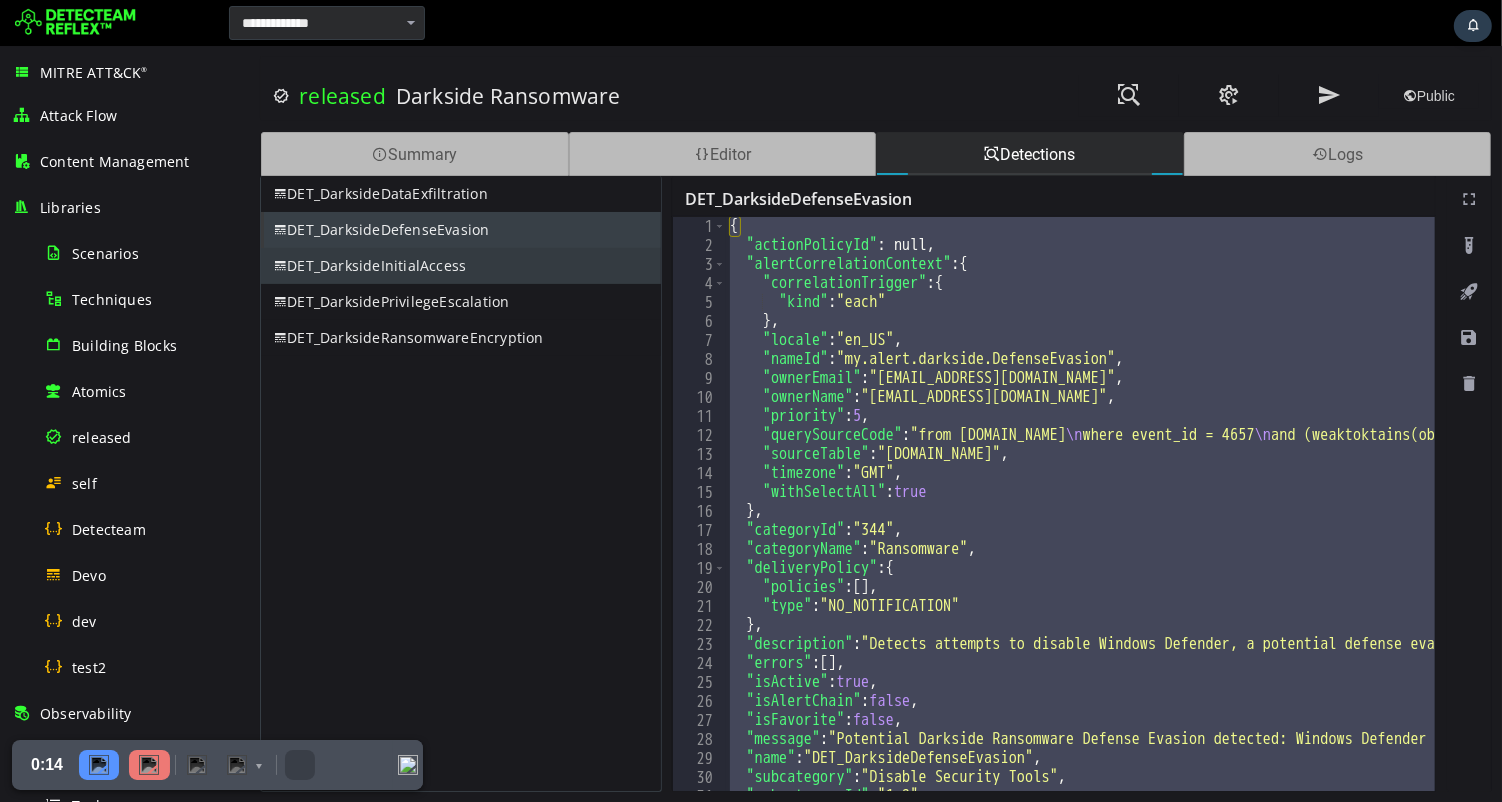 click on "DET_DarksideInitialAccess" at bounding box center (460, 266) 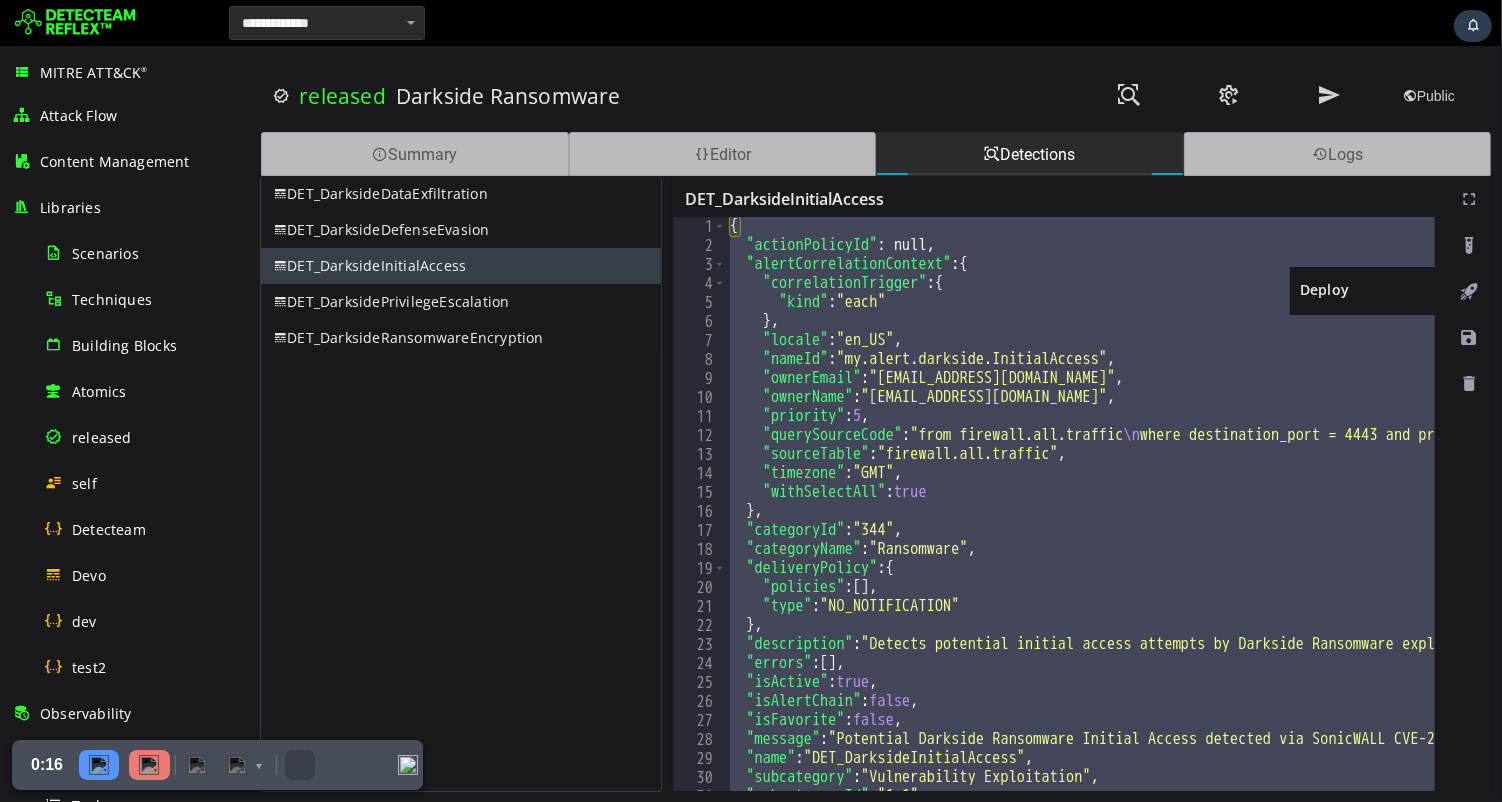click at bounding box center [1468, 292] 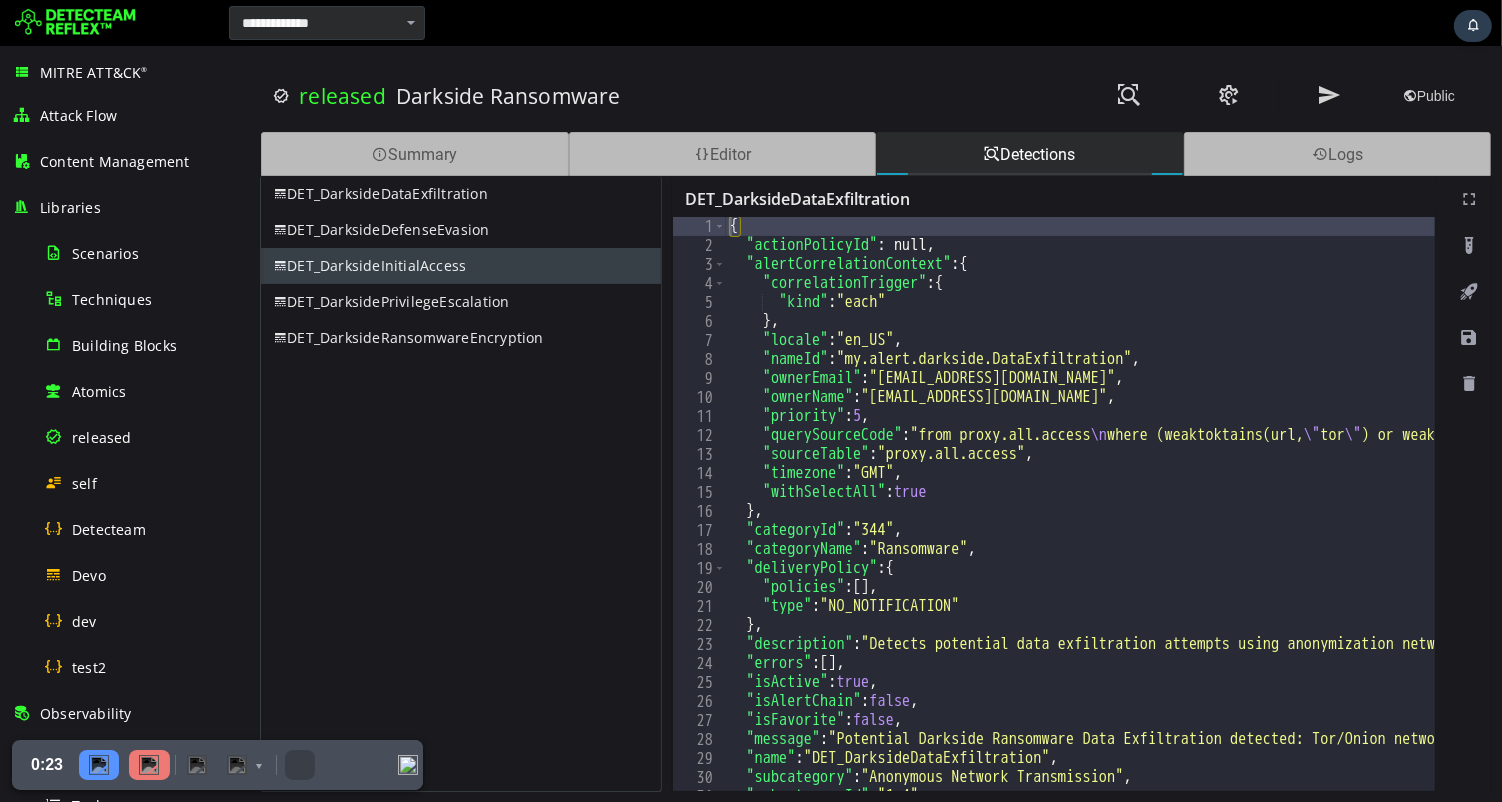 scroll, scrollTop: 0, scrollLeft: 0, axis: both 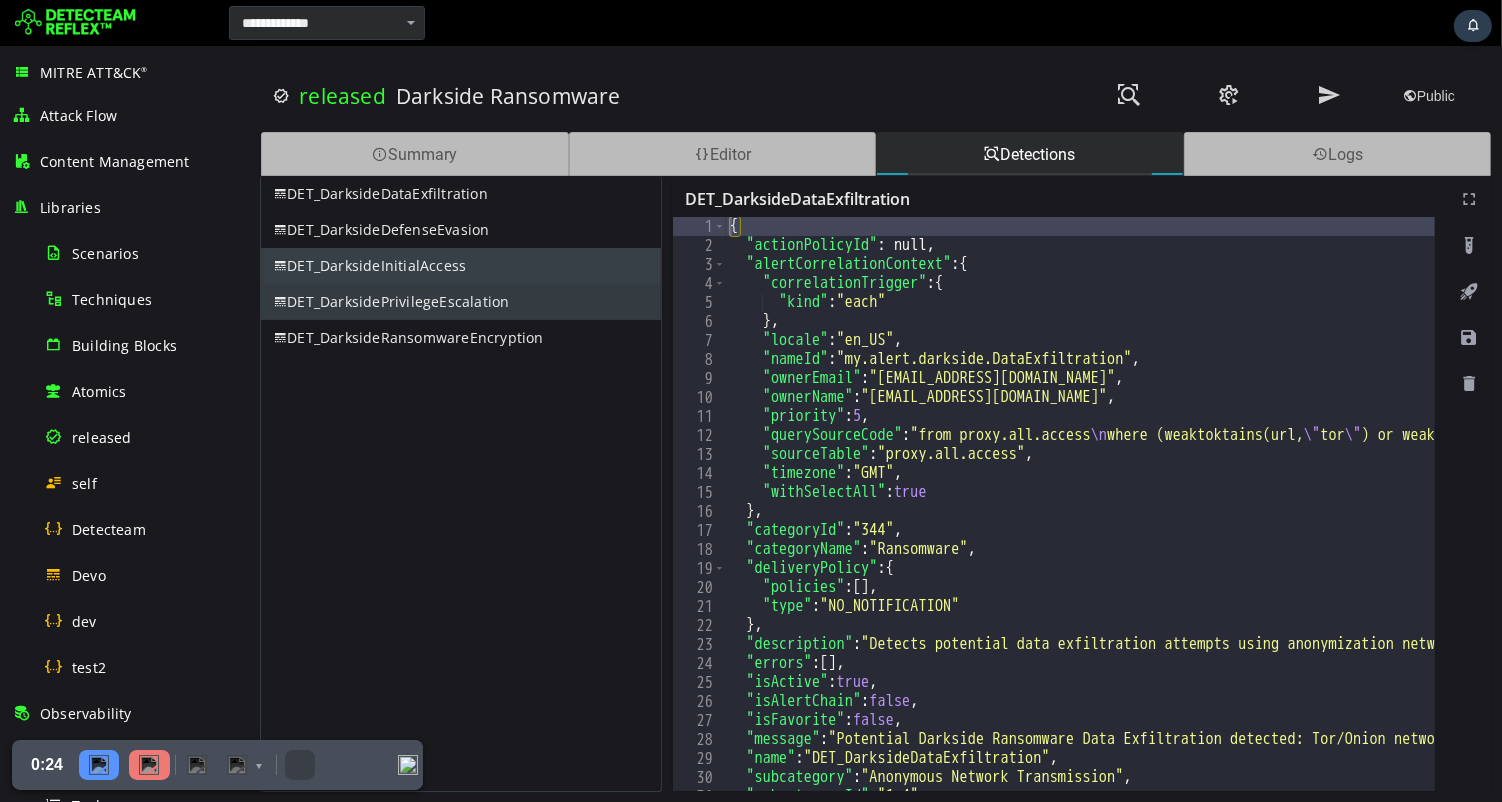 click on "DET_DarksidePrivilegeEscalation" at bounding box center (460, 302) 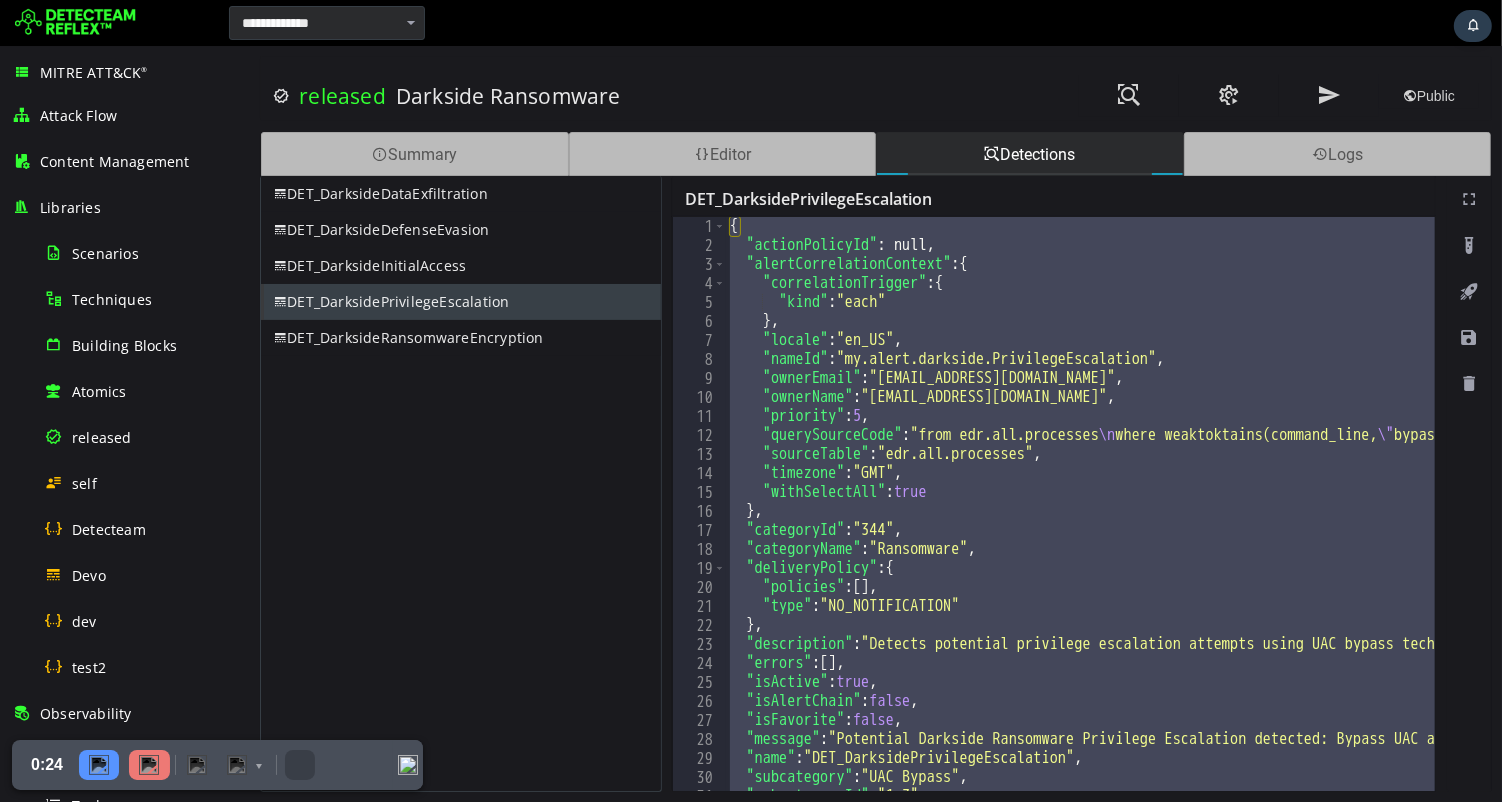 scroll, scrollTop: 0, scrollLeft: 0, axis: both 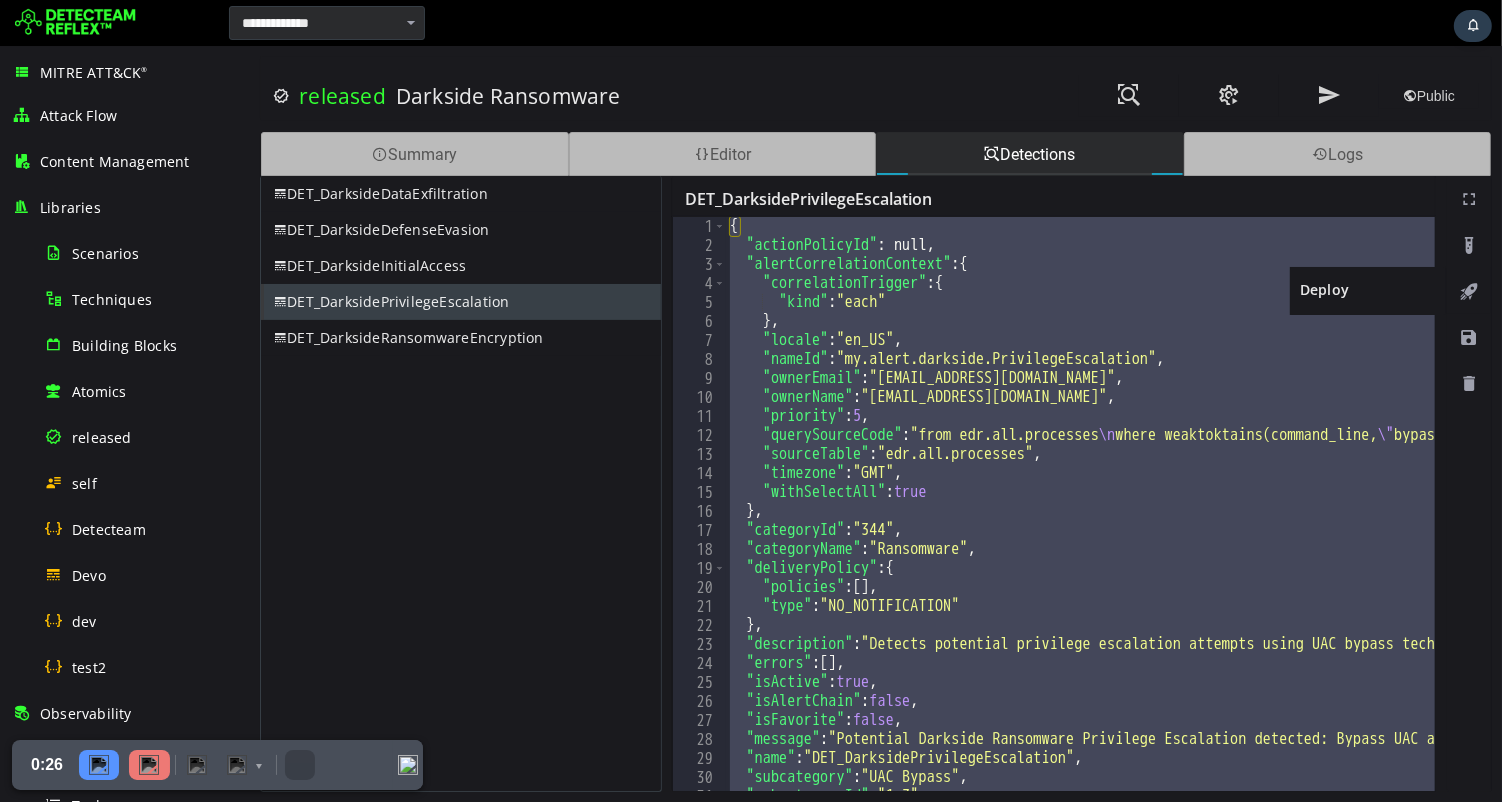 click at bounding box center [1468, 292] 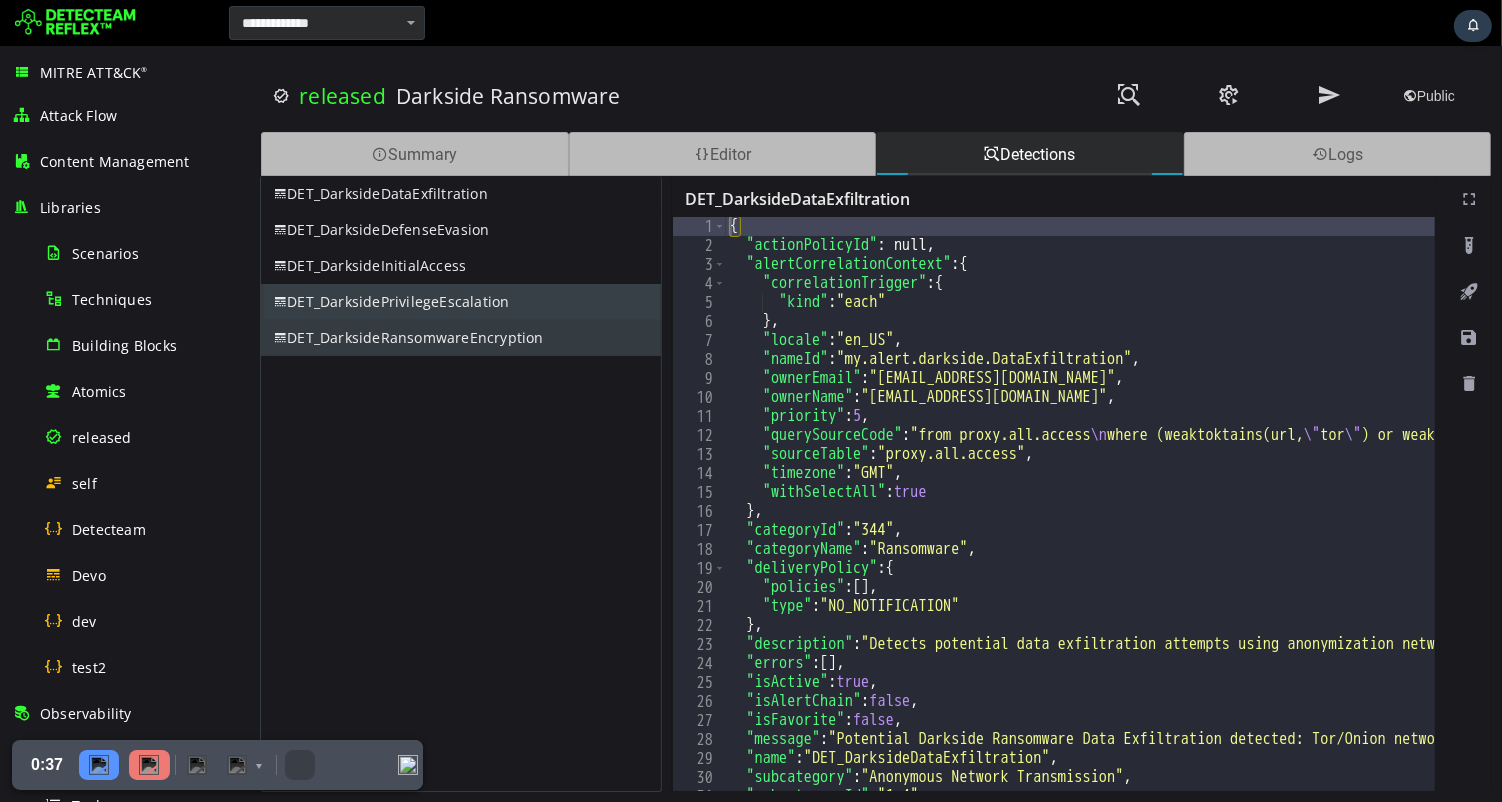 scroll, scrollTop: 0, scrollLeft: 0, axis: both 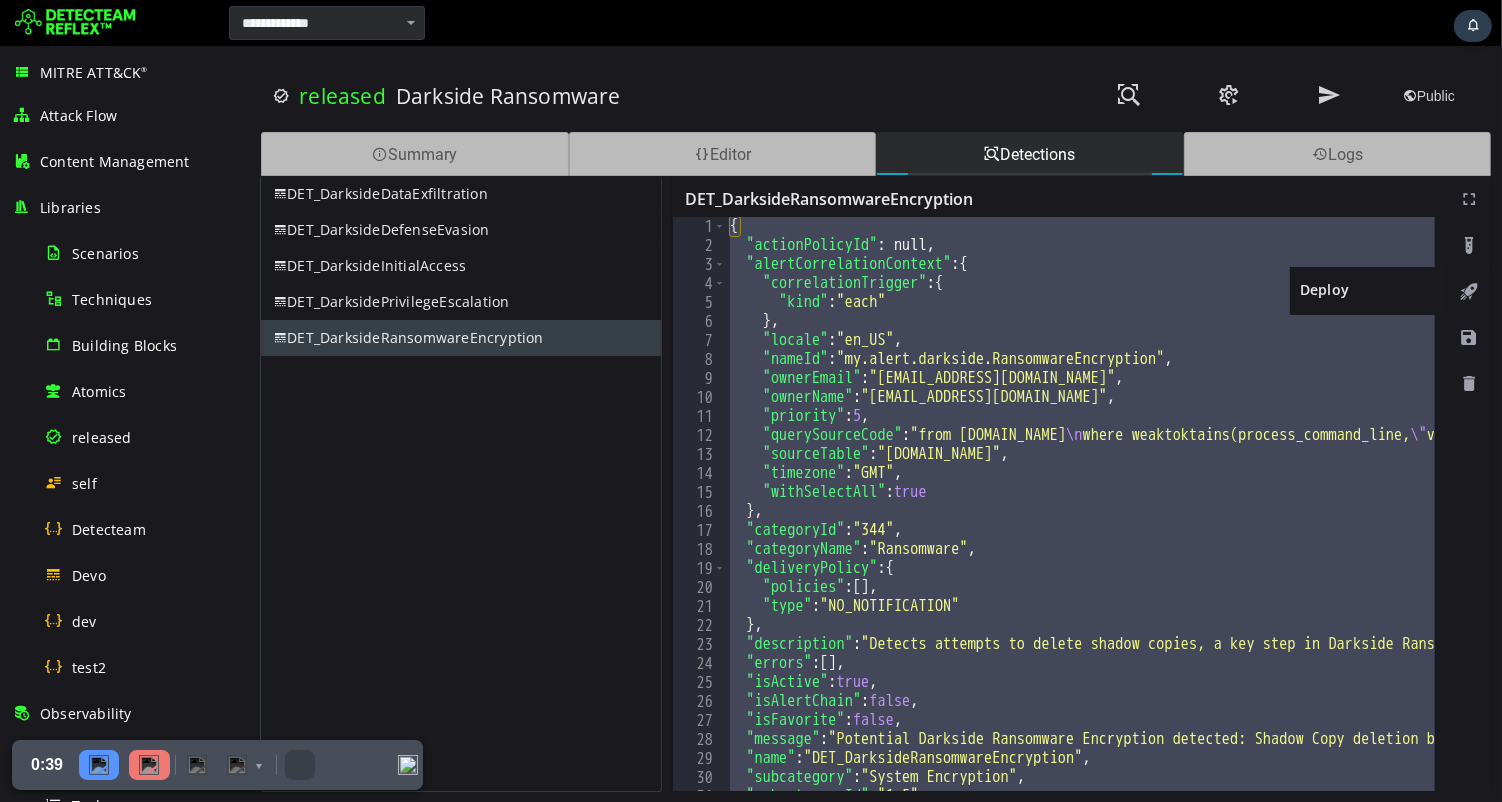 click at bounding box center (1468, 292) 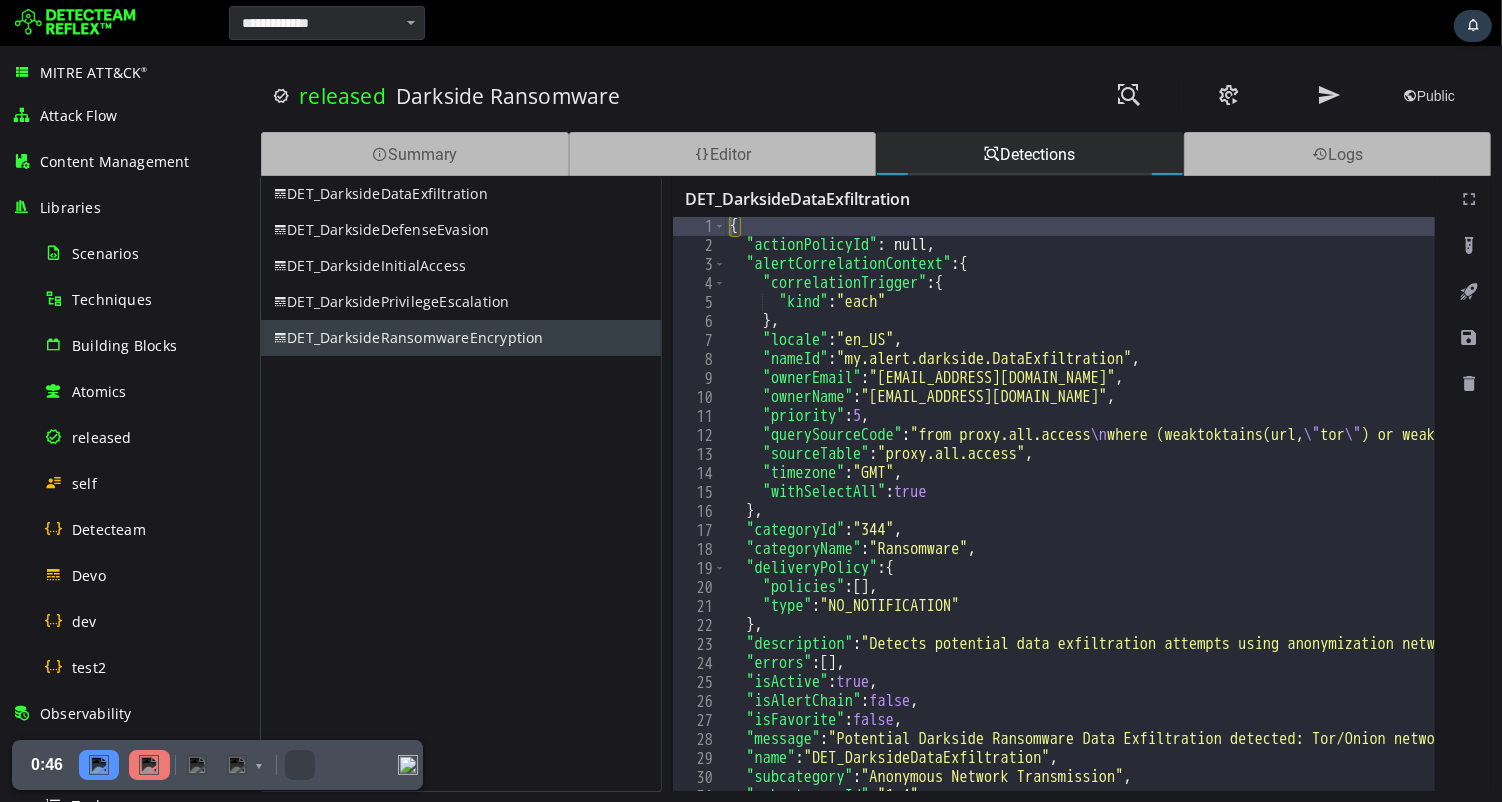 scroll, scrollTop: 0, scrollLeft: 0, axis: both 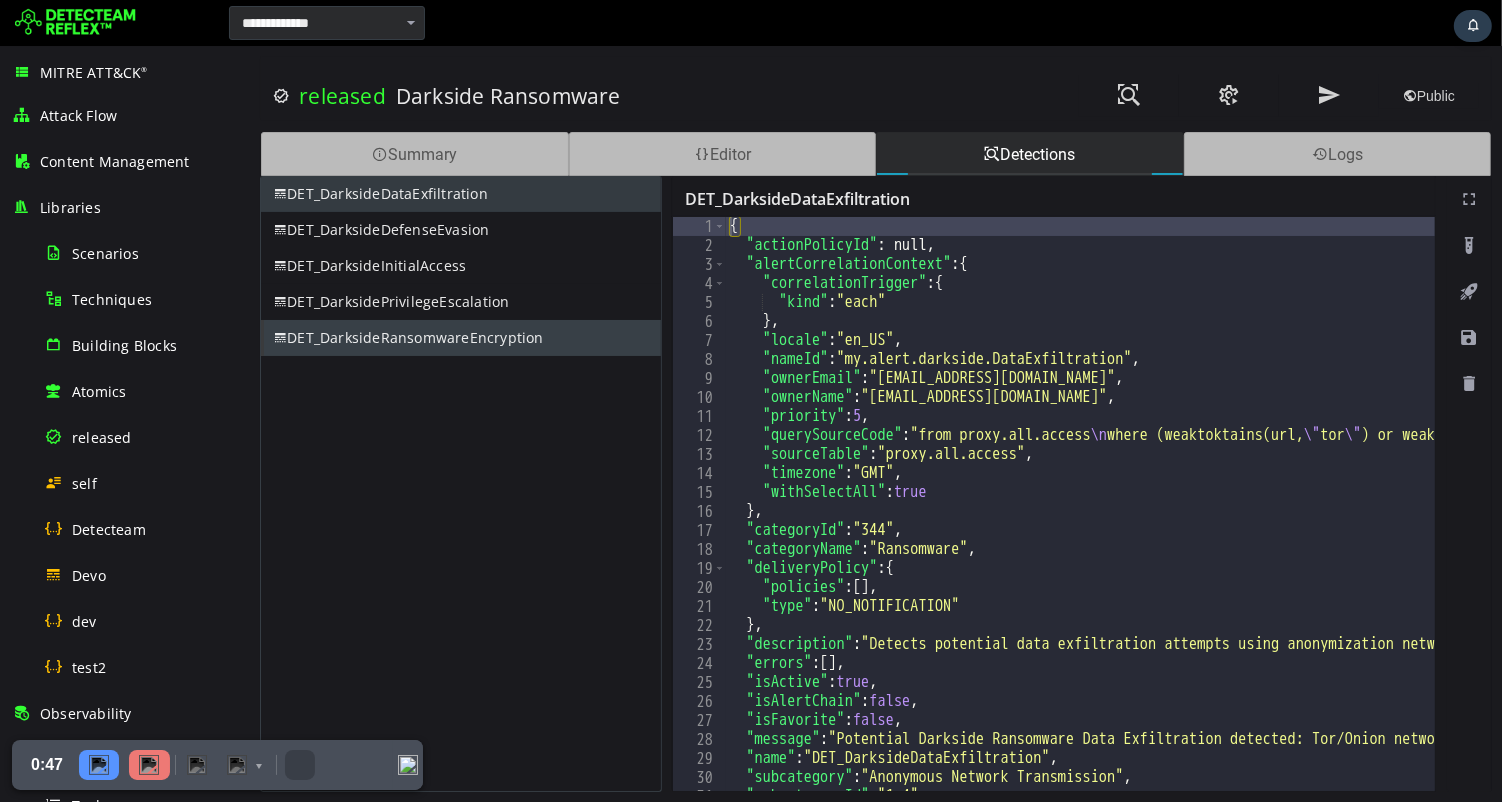 click on "DET_DarksideDataExfiltration" at bounding box center [460, 194] 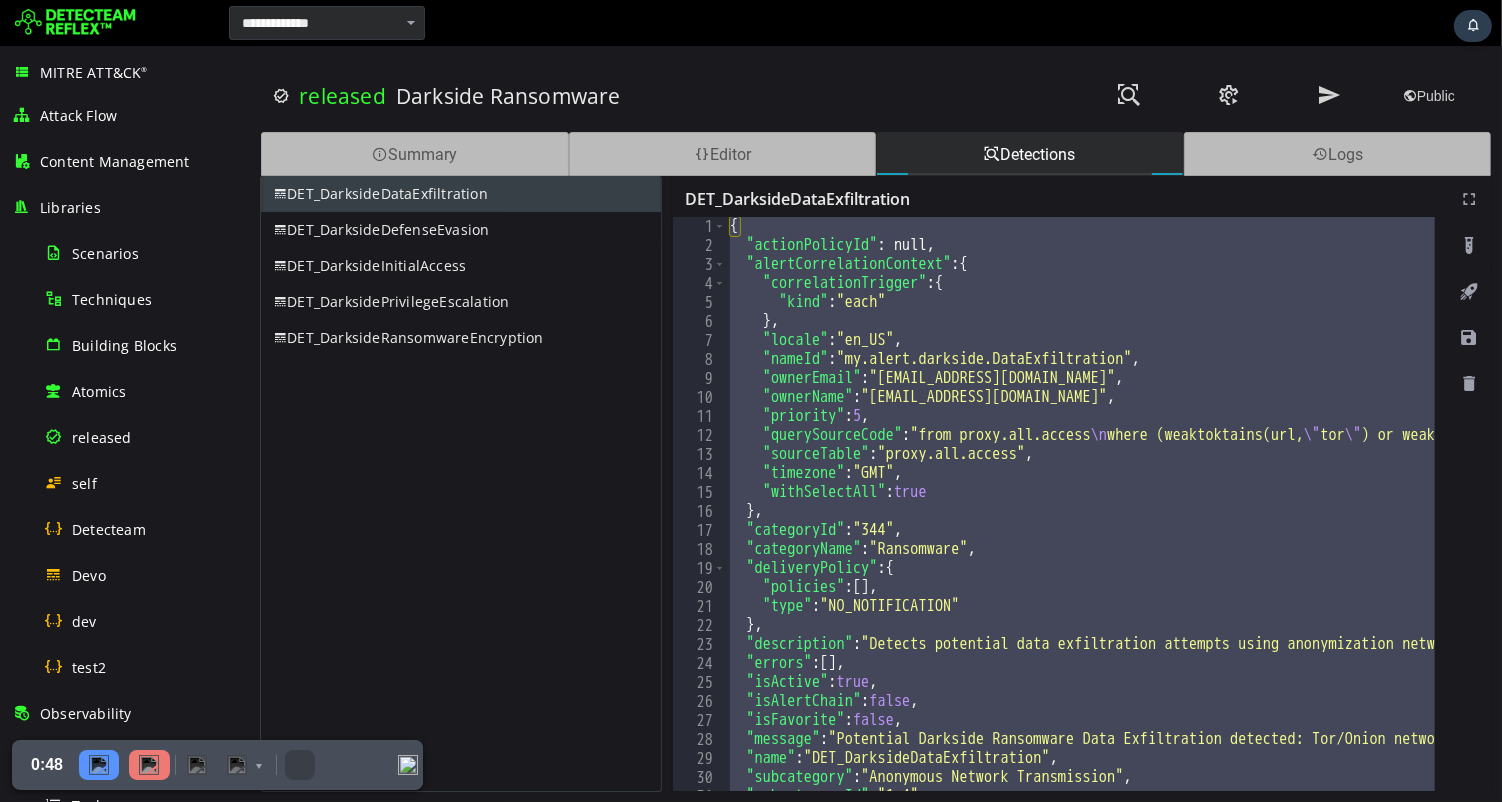 click at bounding box center [1468, 292] 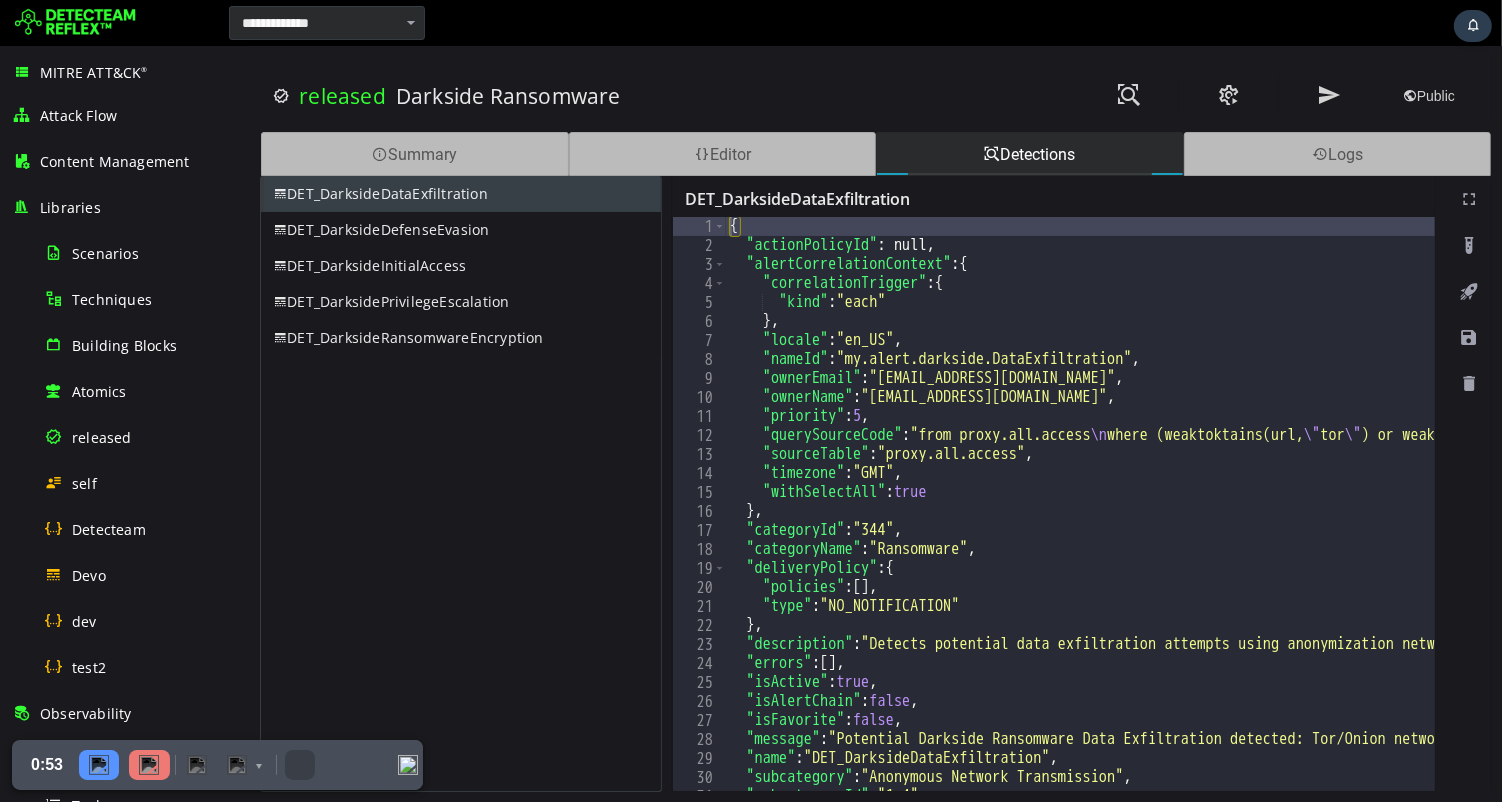 scroll, scrollTop: 0, scrollLeft: 0, axis: both 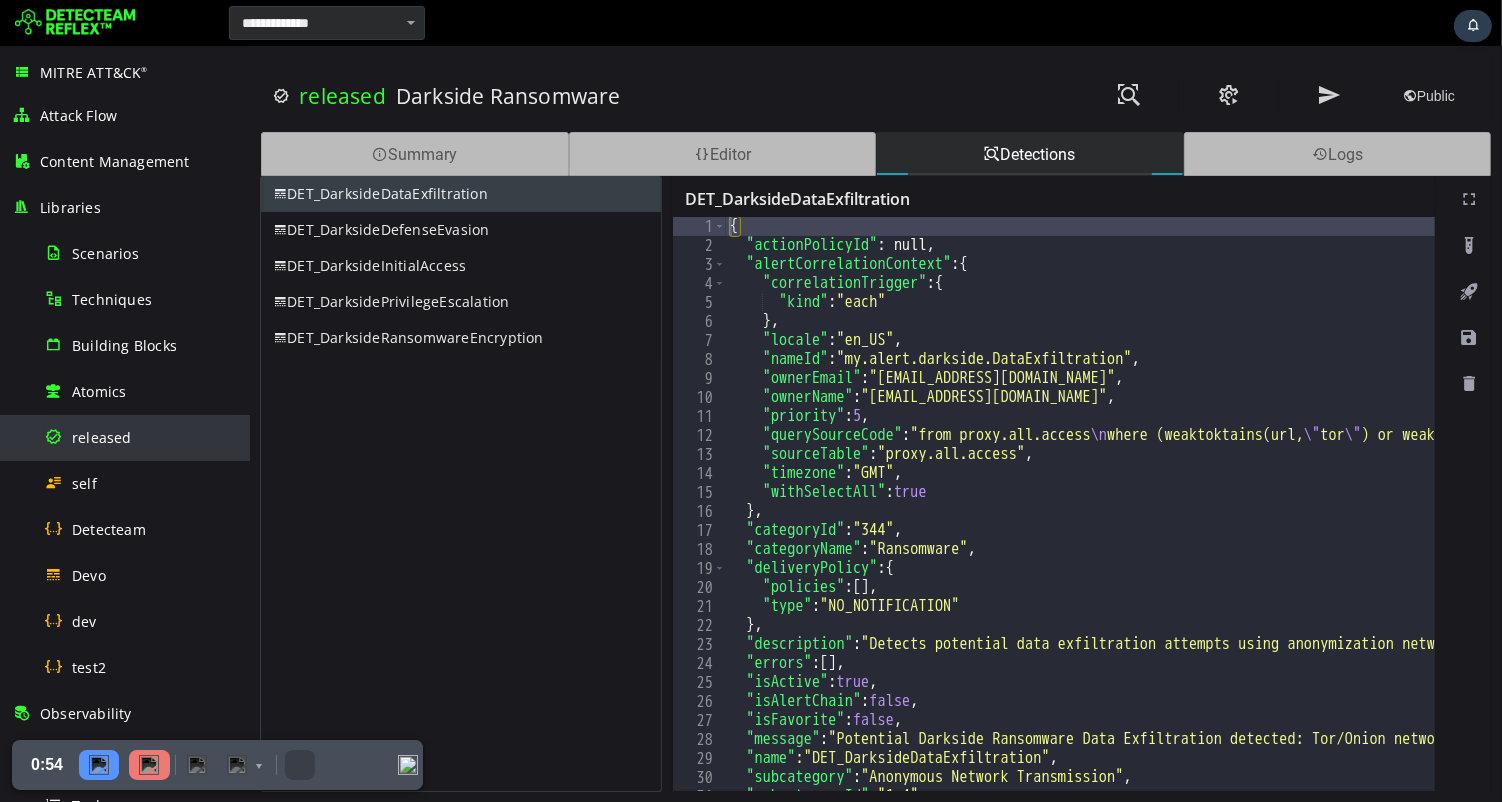 click on "released" at bounding box center (102, 437) 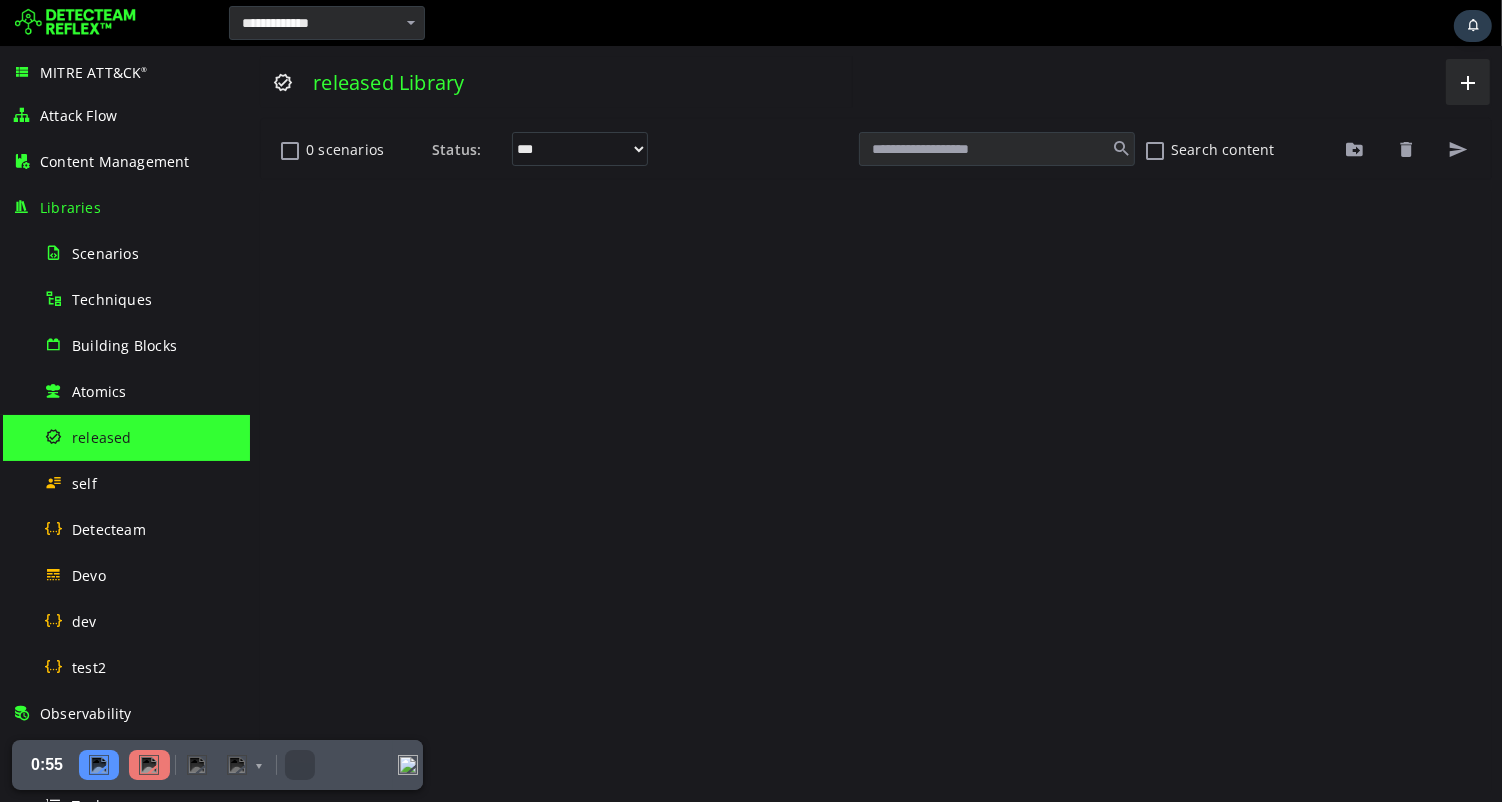 scroll, scrollTop: 0, scrollLeft: 0, axis: both 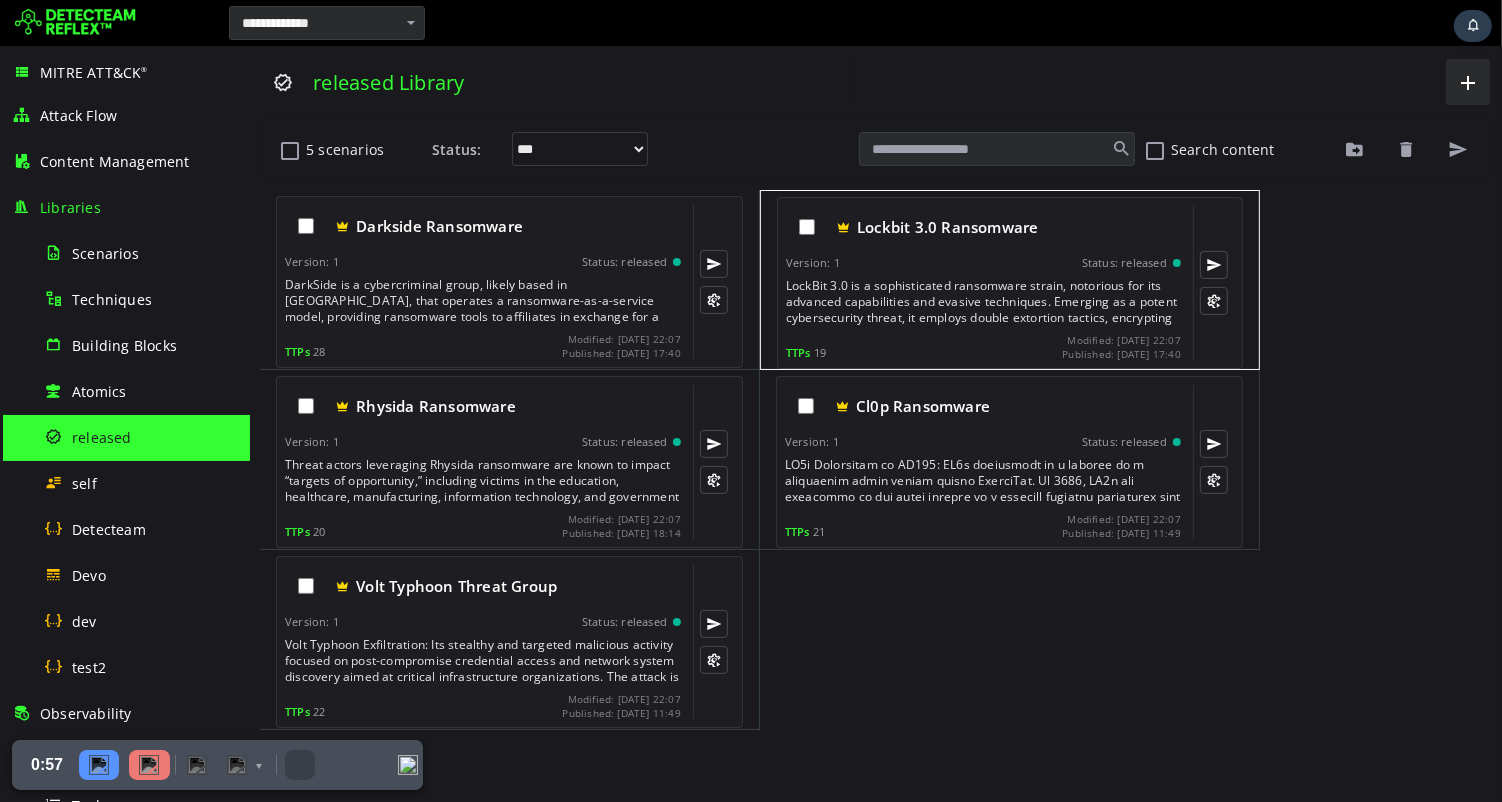click on "LockBit 3.0 is a sophisticated ransomware strain, notorious for its advanced capabilities and evasive techniques. Emerging as a potent cybersecurity threat, it employs double extortion tactics, encrypting victim files and demanding ransom payments in cryptocurrency. This variant distinguishes itself with rapid encryption speeds, making it highly effective in compromising large networks. Additionally, it employs intricate anti-analysis measures to thwart detection by security systems. With a focus on targeting enterprises, LockBit 3.0 poses a severe risk to organizational data integrity, emphasizing the importance of robust cybersecurity measures and proactive defense strategies to mitigate potential damage and financial losses." at bounding box center [984, 302] 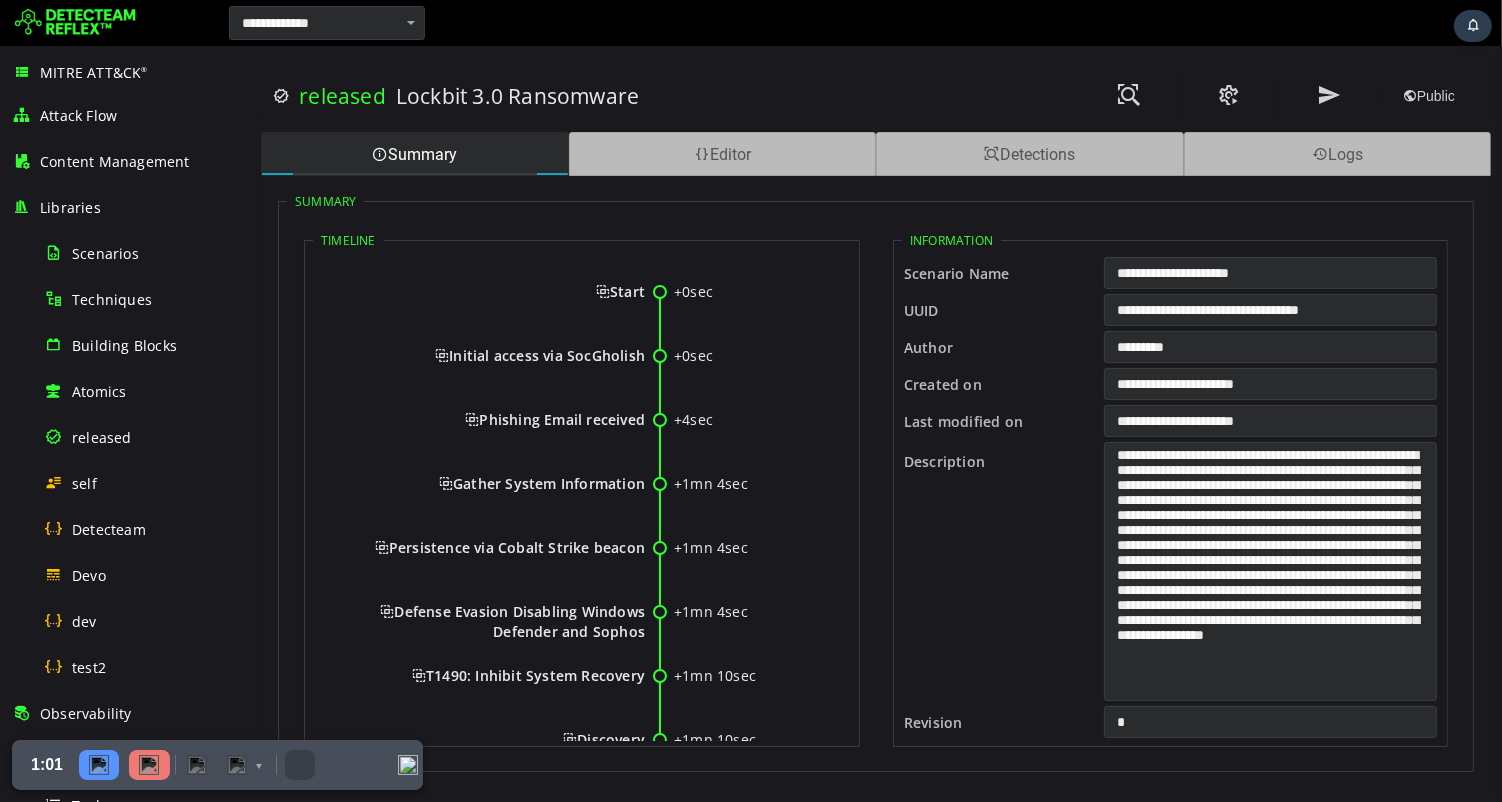 scroll, scrollTop: 0, scrollLeft: 0, axis: both 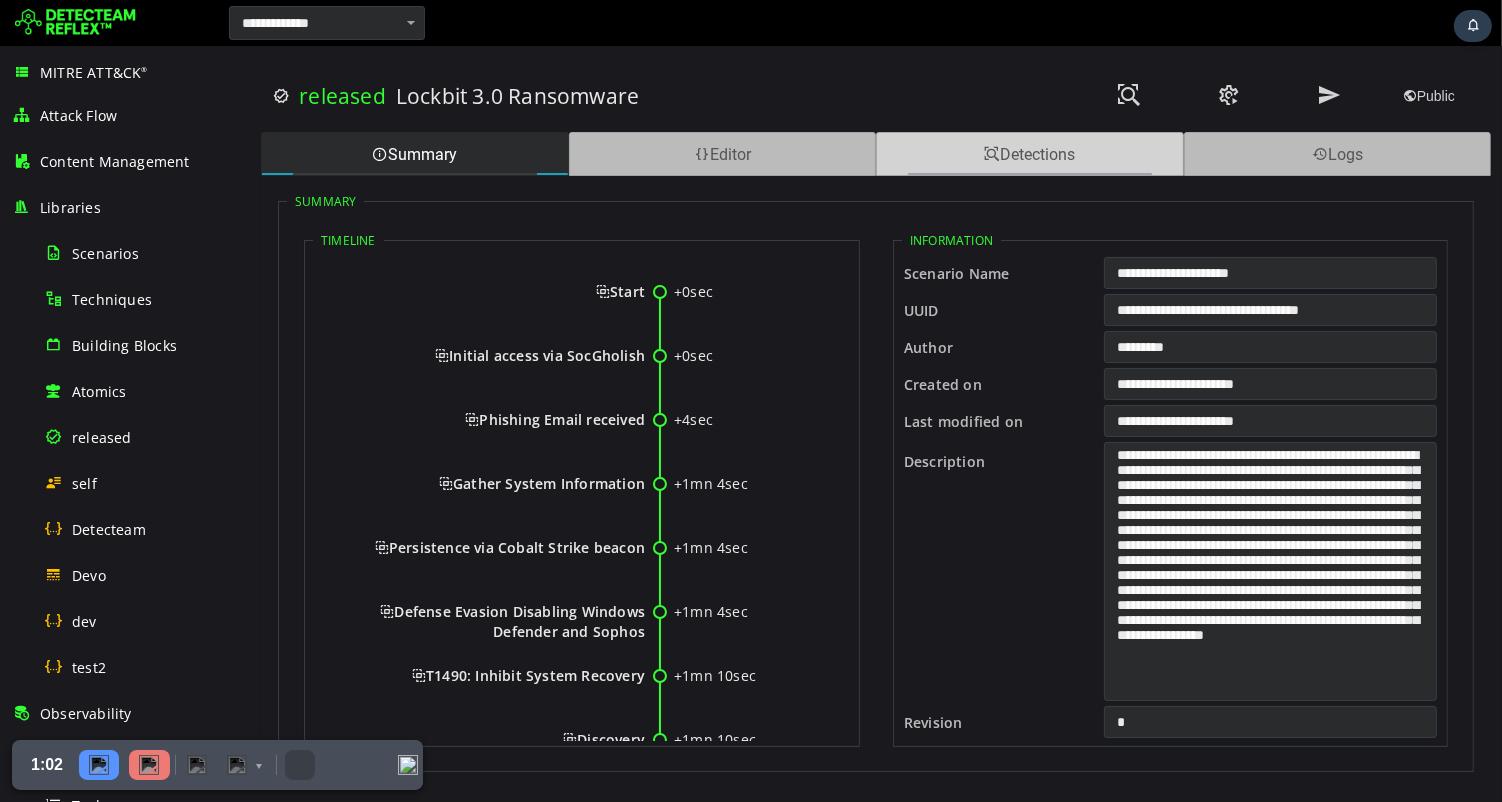 click on "Detections" at bounding box center (1029, 154) 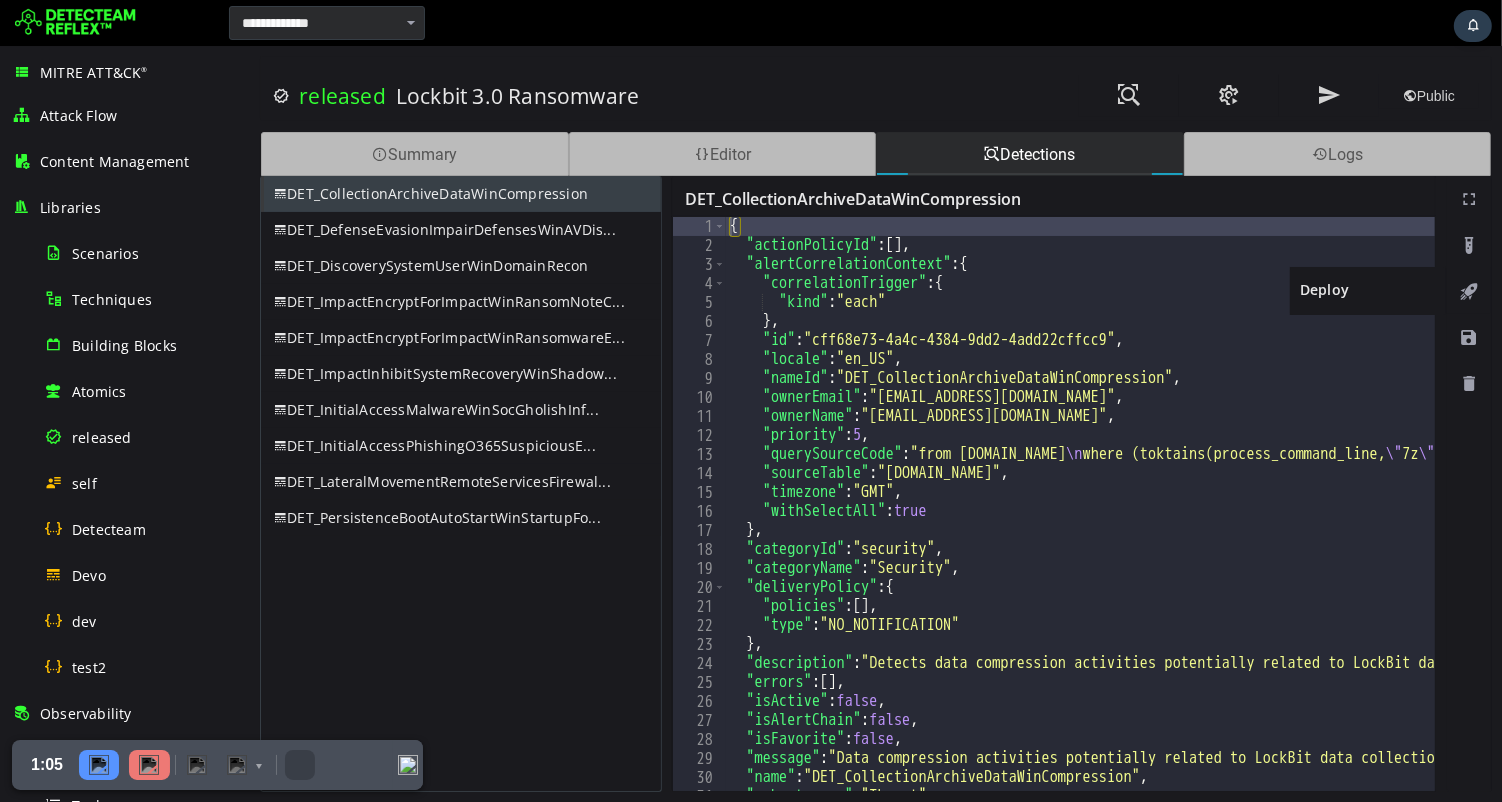 click at bounding box center [1468, 292] 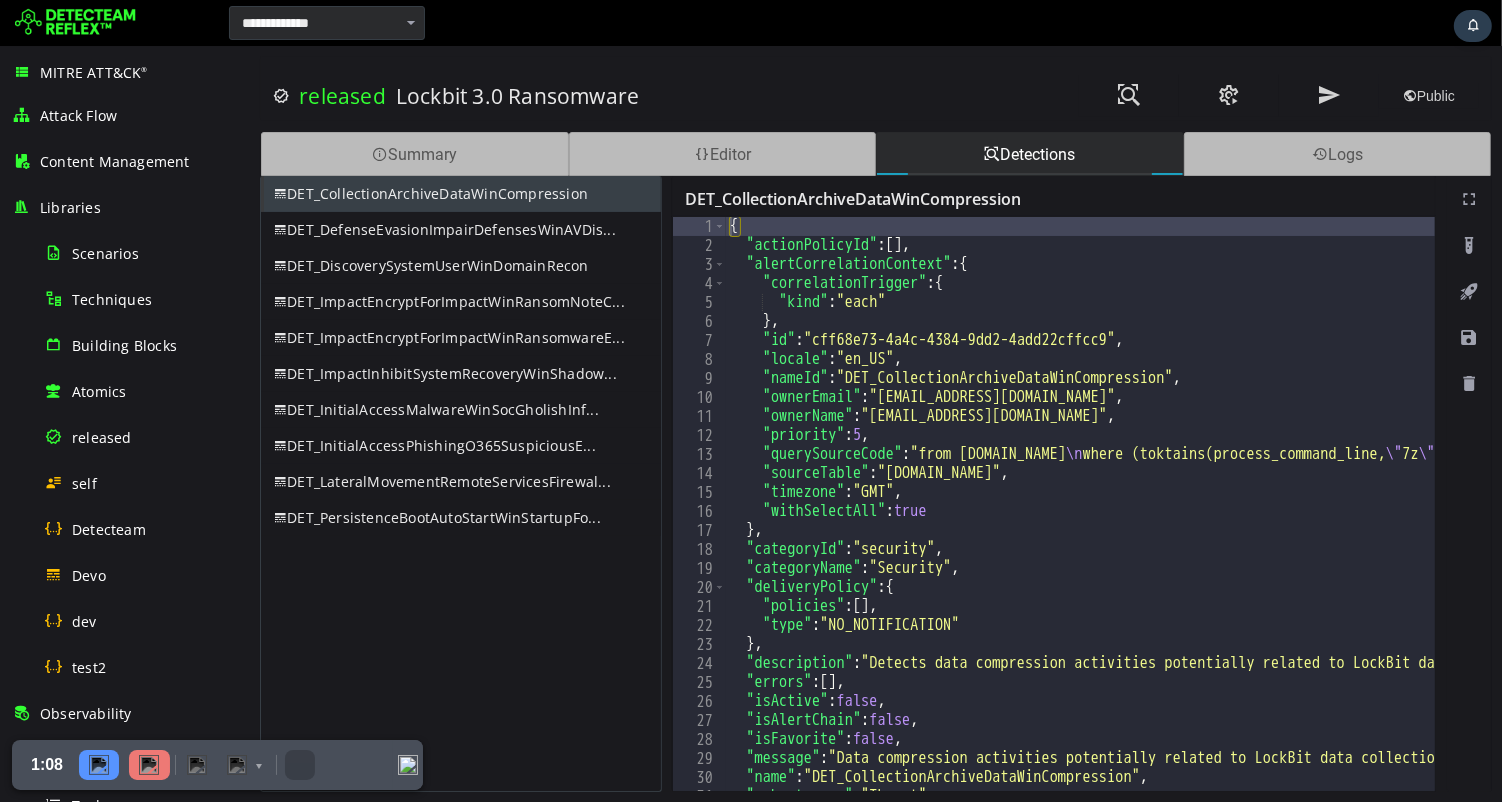 scroll, scrollTop: 0, scrollLeft: 0, axis: both 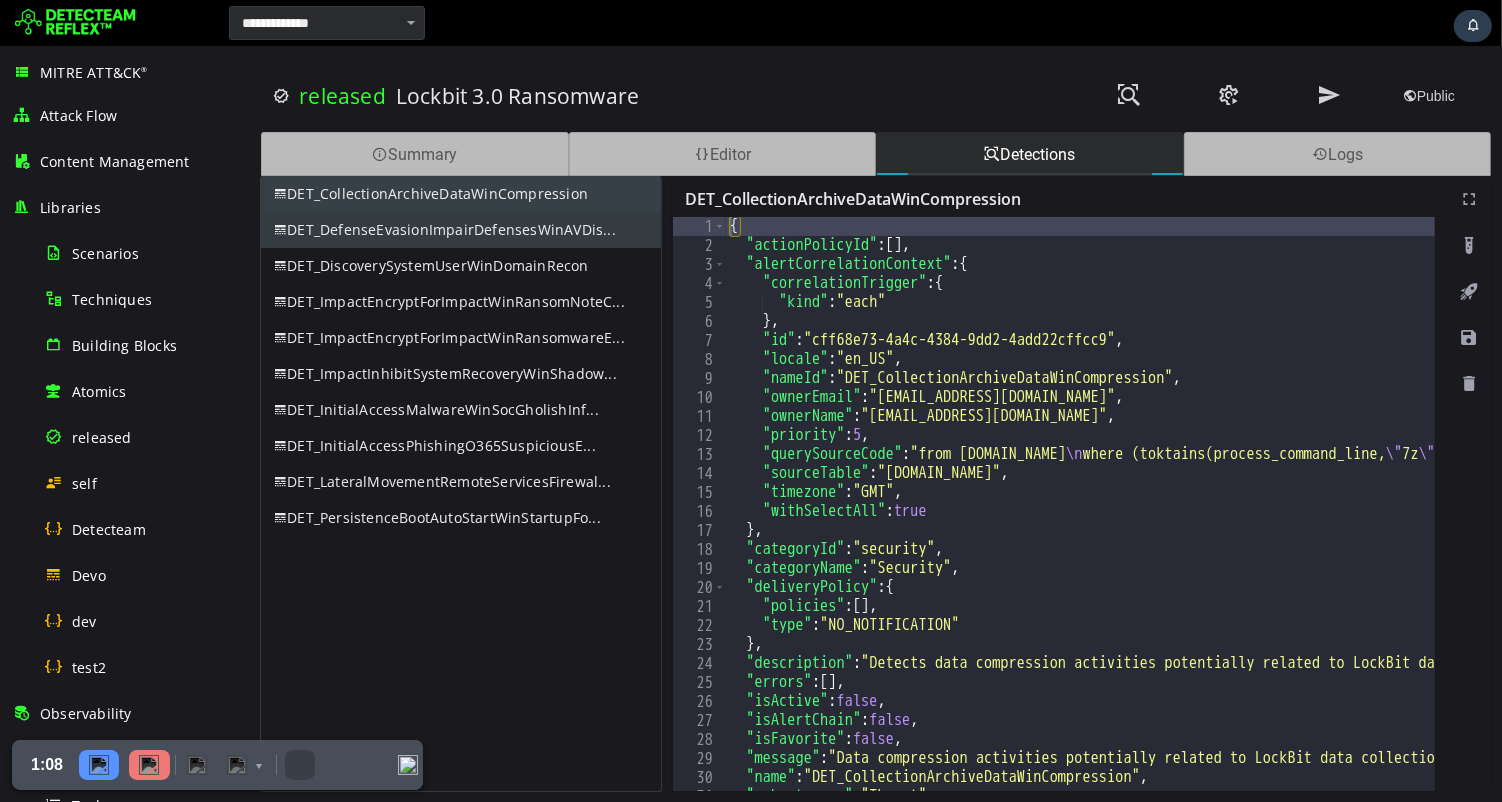 click on "DET_DefenseEvasionImpairDefensesWinAVDis..." at bounding box center [460, 230] 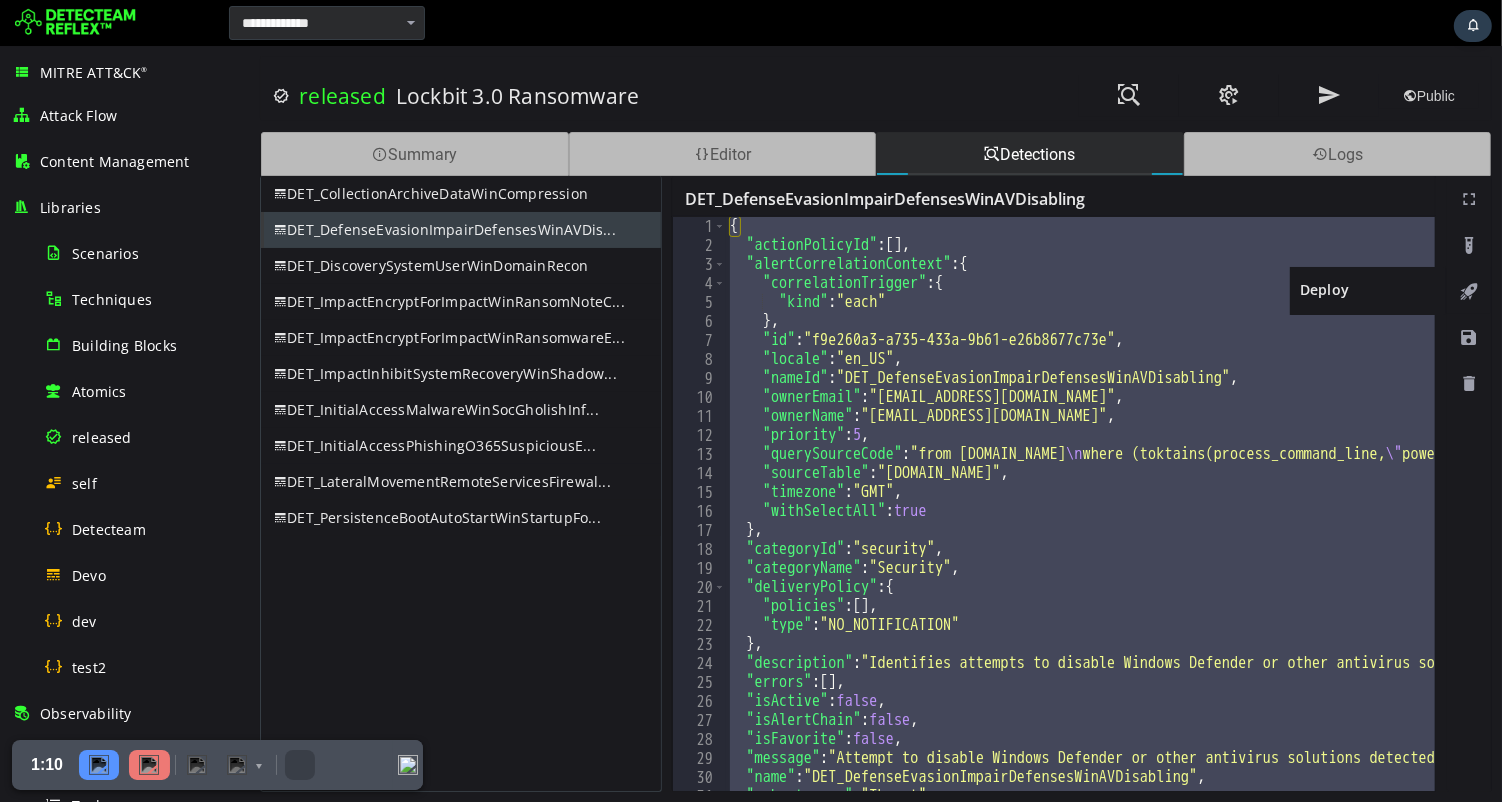 click at bounding box center [1468, 292] 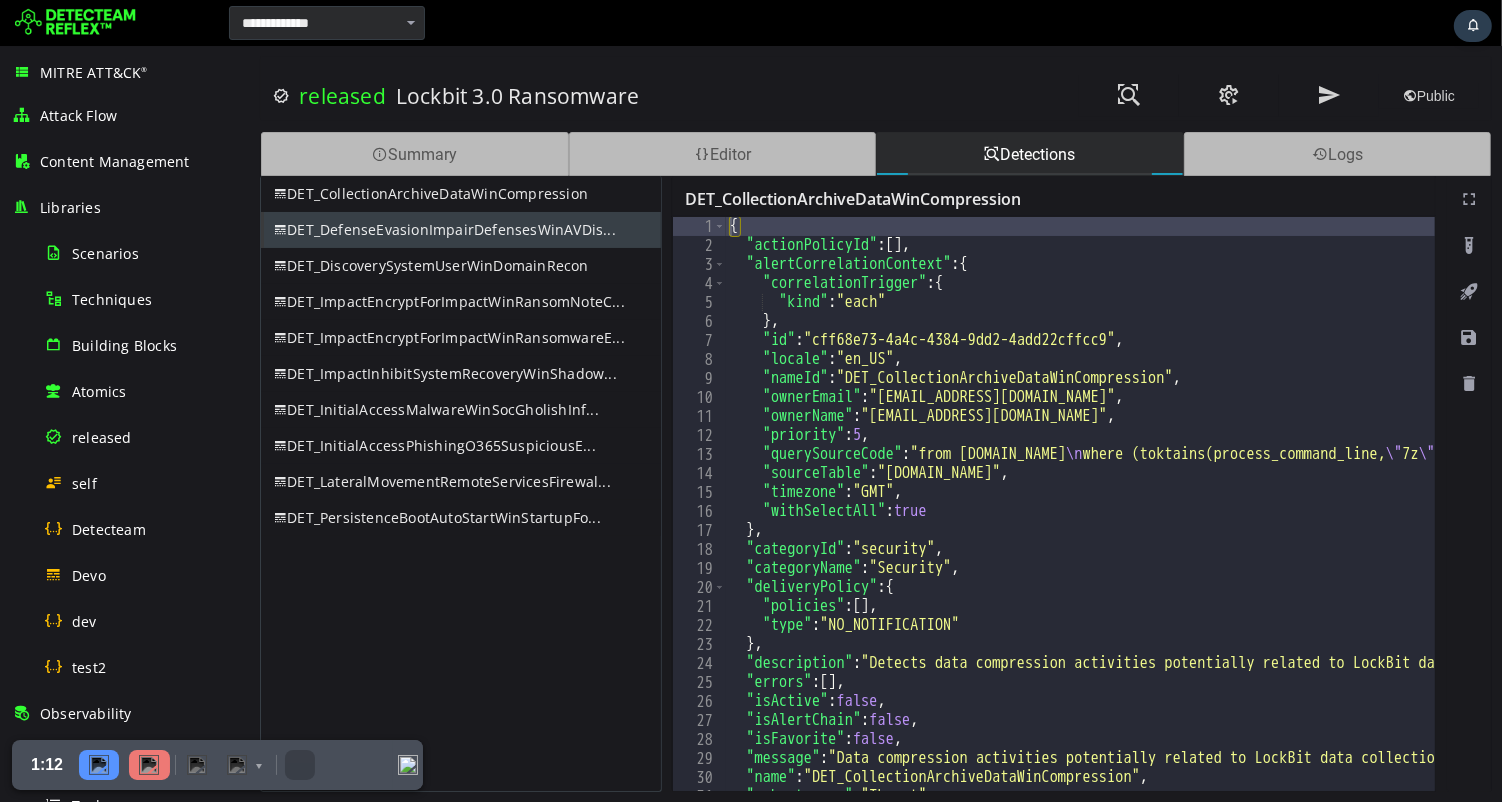 scroll, scrollTop: 0, scrollLeft: 0, axis: both 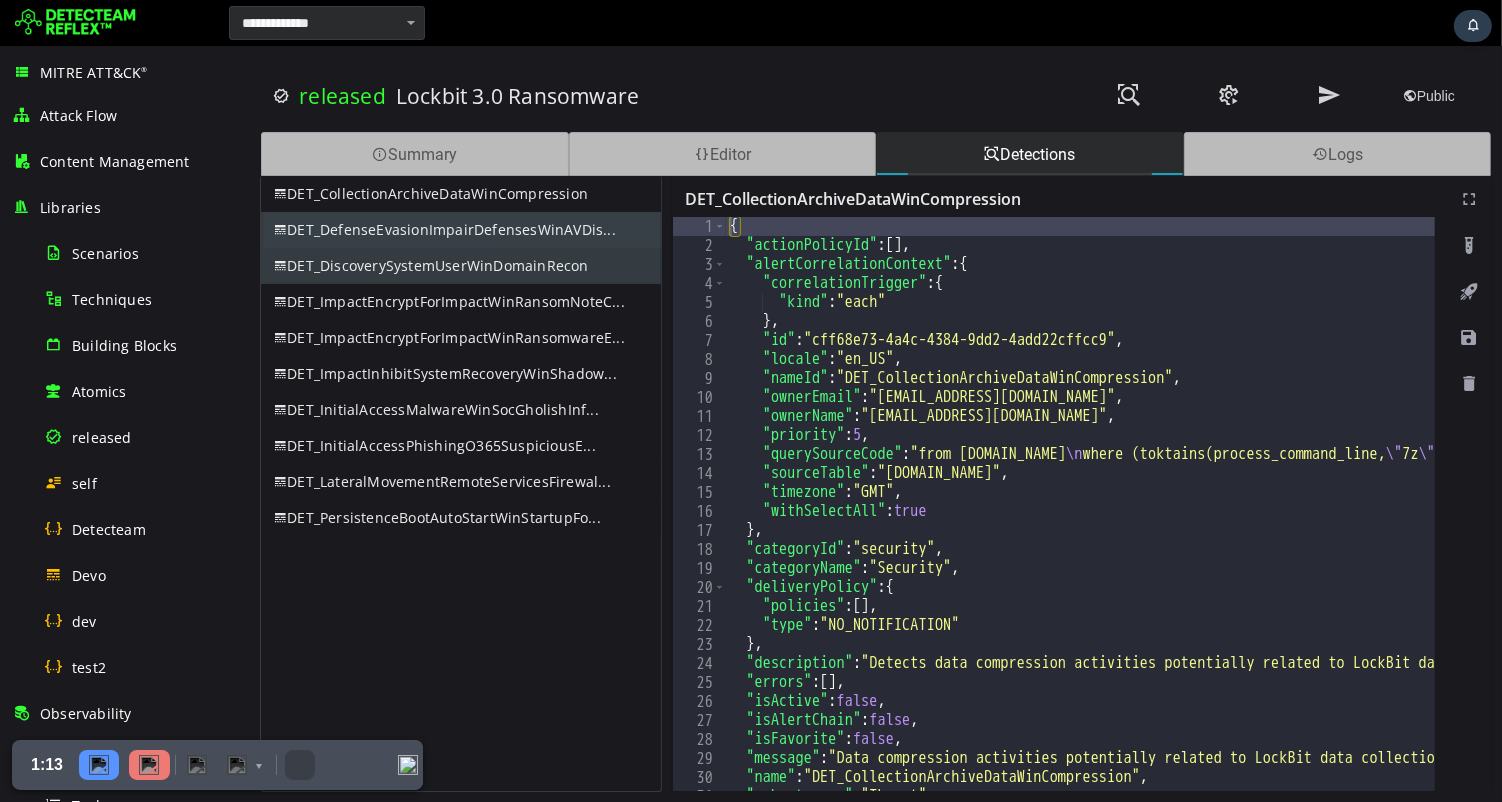 click on "DET_DiscoverySystemUserWinDomainRecon" at bounding box center [460, 266] 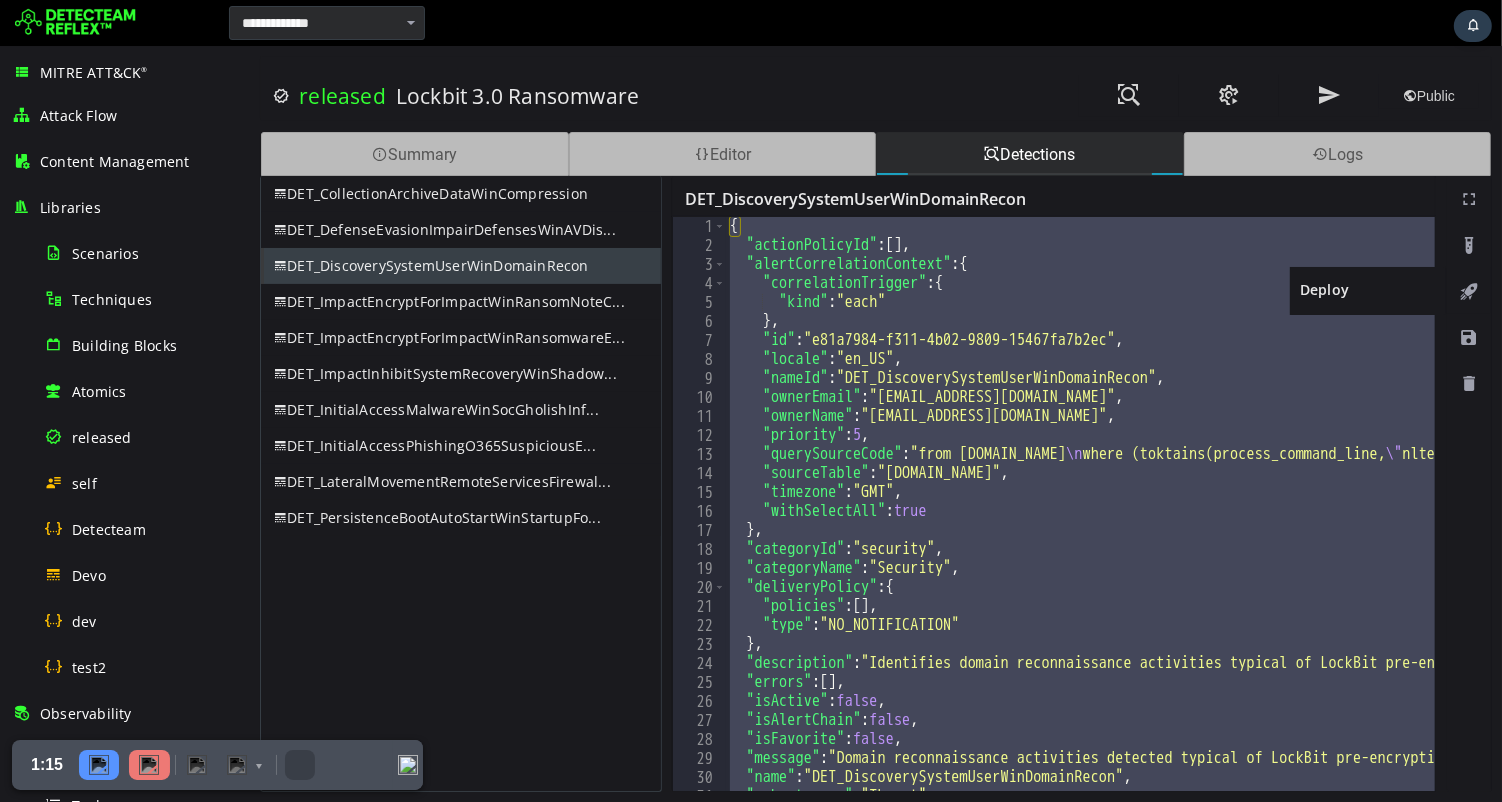 click at bounding box center (1468, 292) 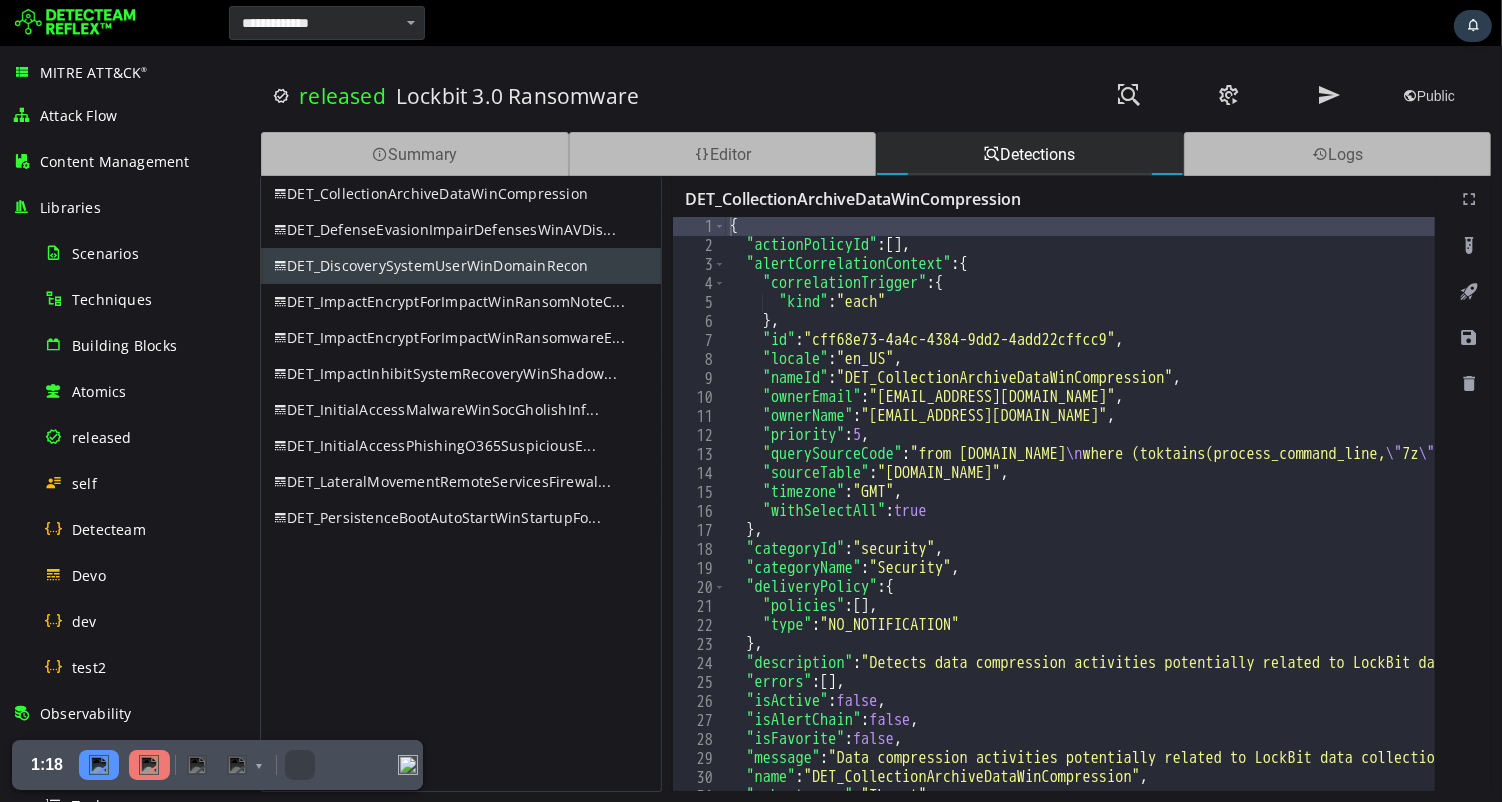 scroll, scrollTop: 0, scrollLeft: 0, axis: both 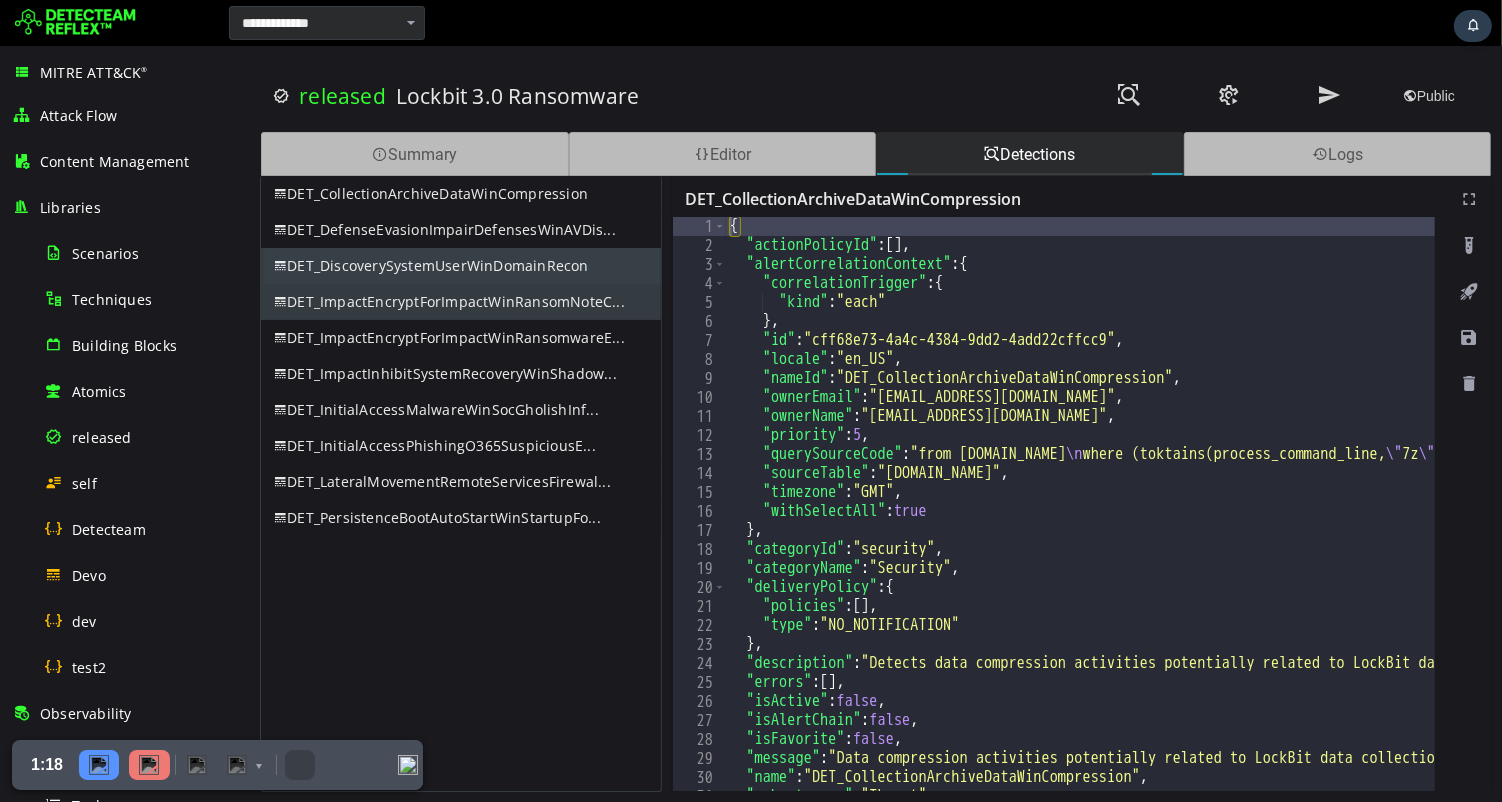 click on "DET_ImpactEncryptForImpactWinRansomNoteC..." at bounding box center [460, 302] 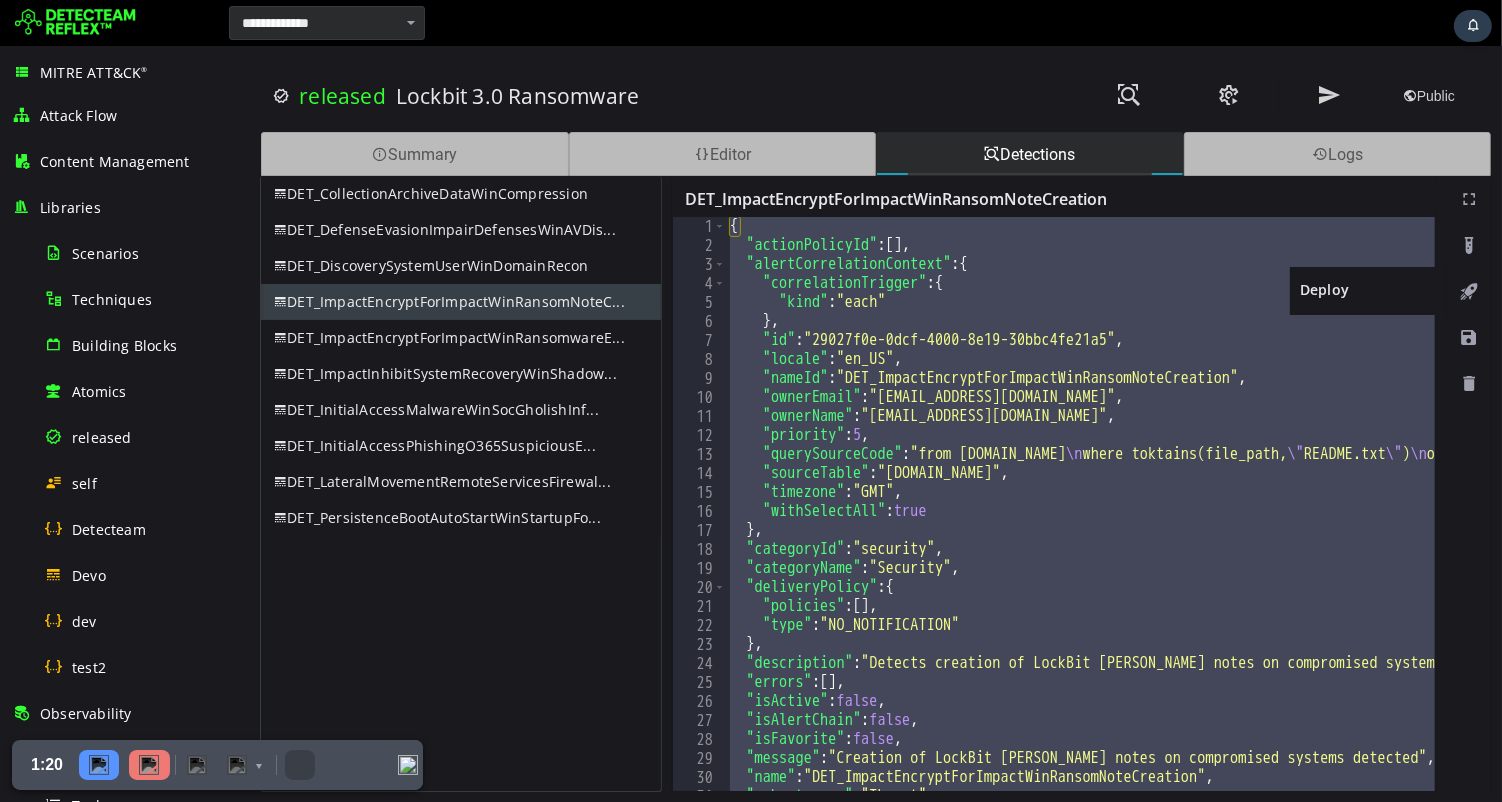 click at bounding box center (1468, 292) 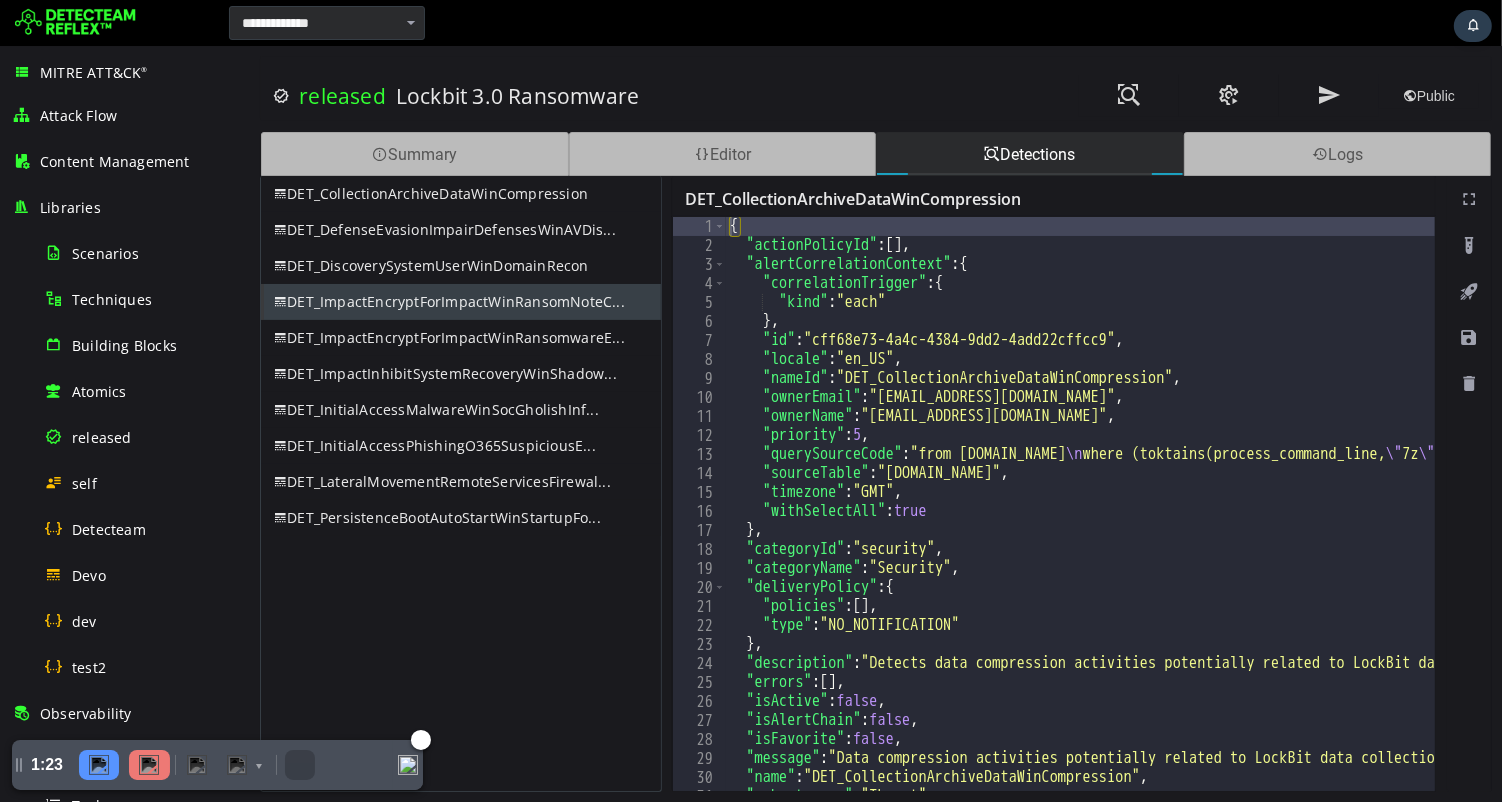 scroll, scrollTop: 0, scrollLeft: 0, axis: both 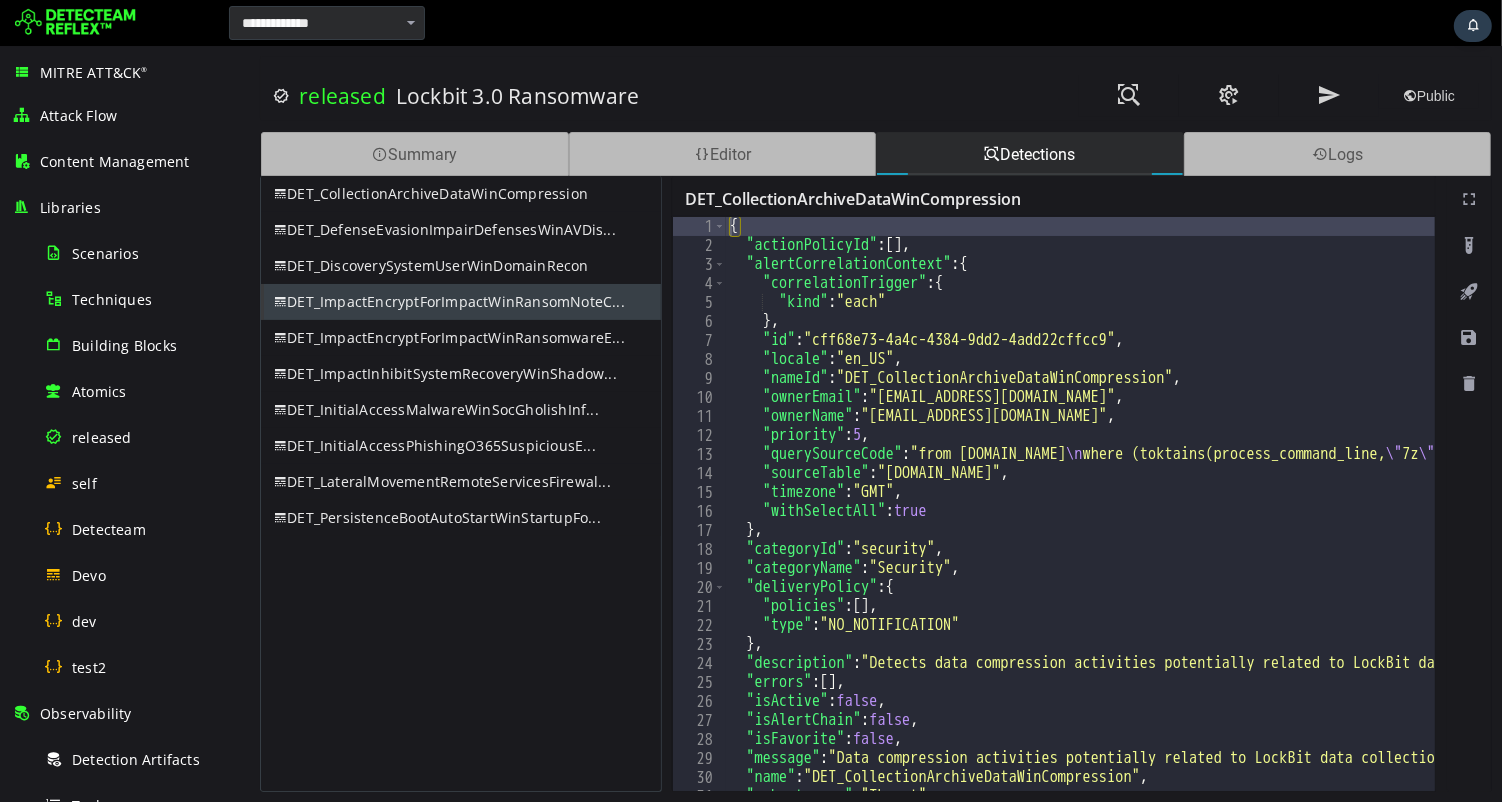 click on "Lockbit 3.0 Ransomware" at bounding box center (663, 96) 